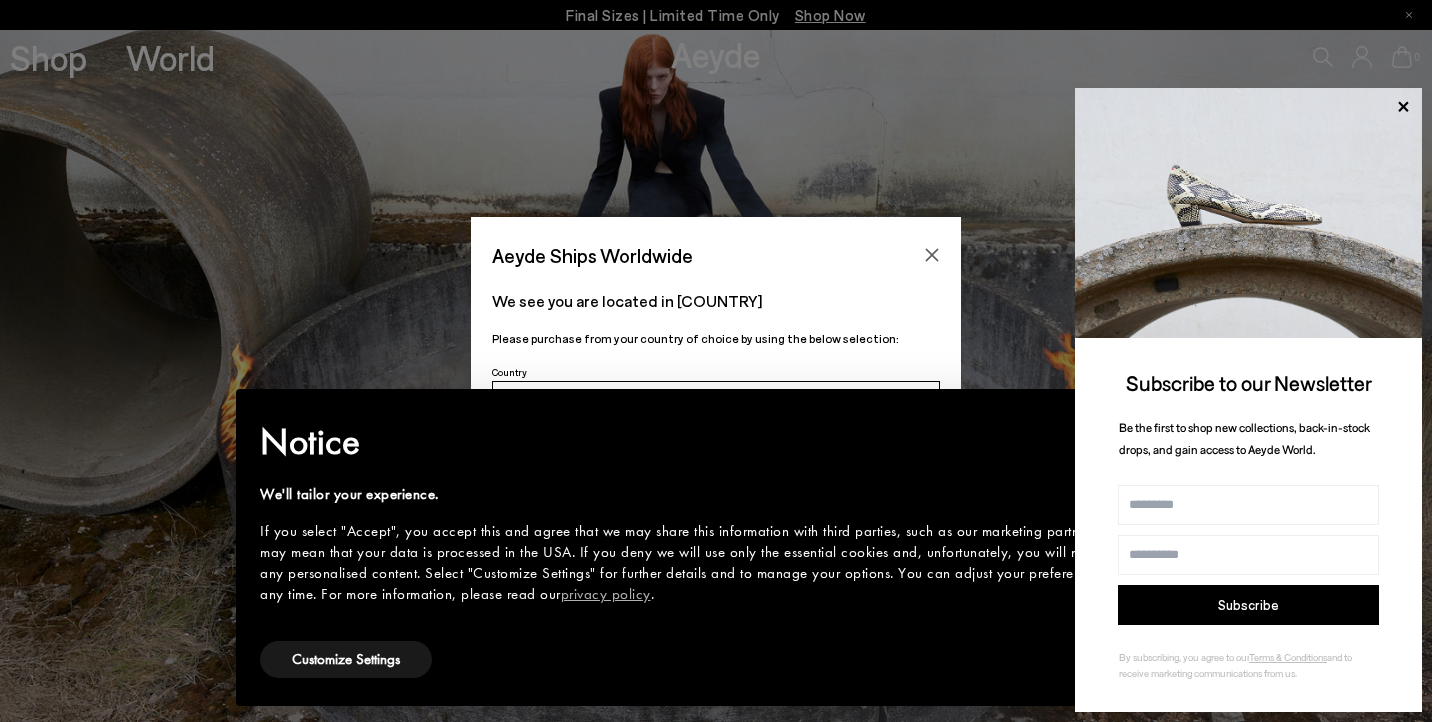 scroll, scrollTop: 0, scrollLeft: 0, axis: both 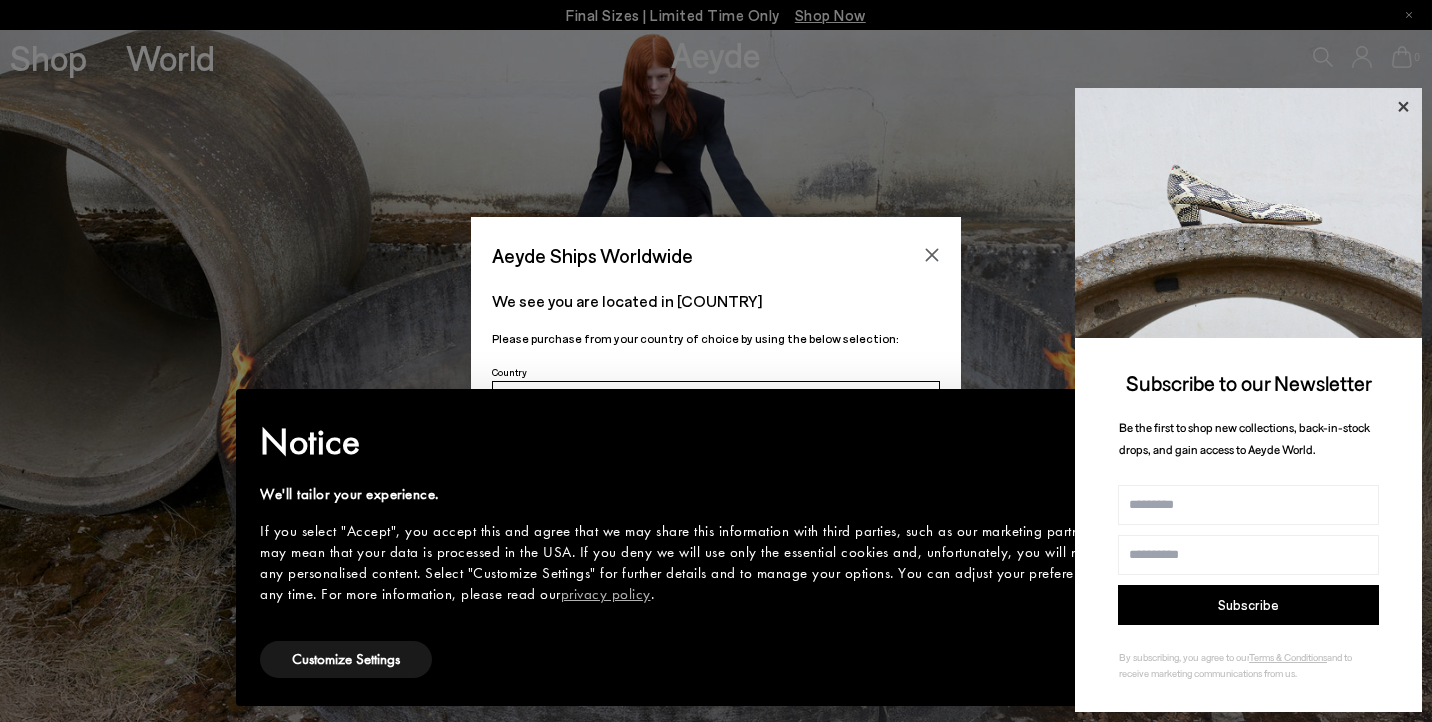 click 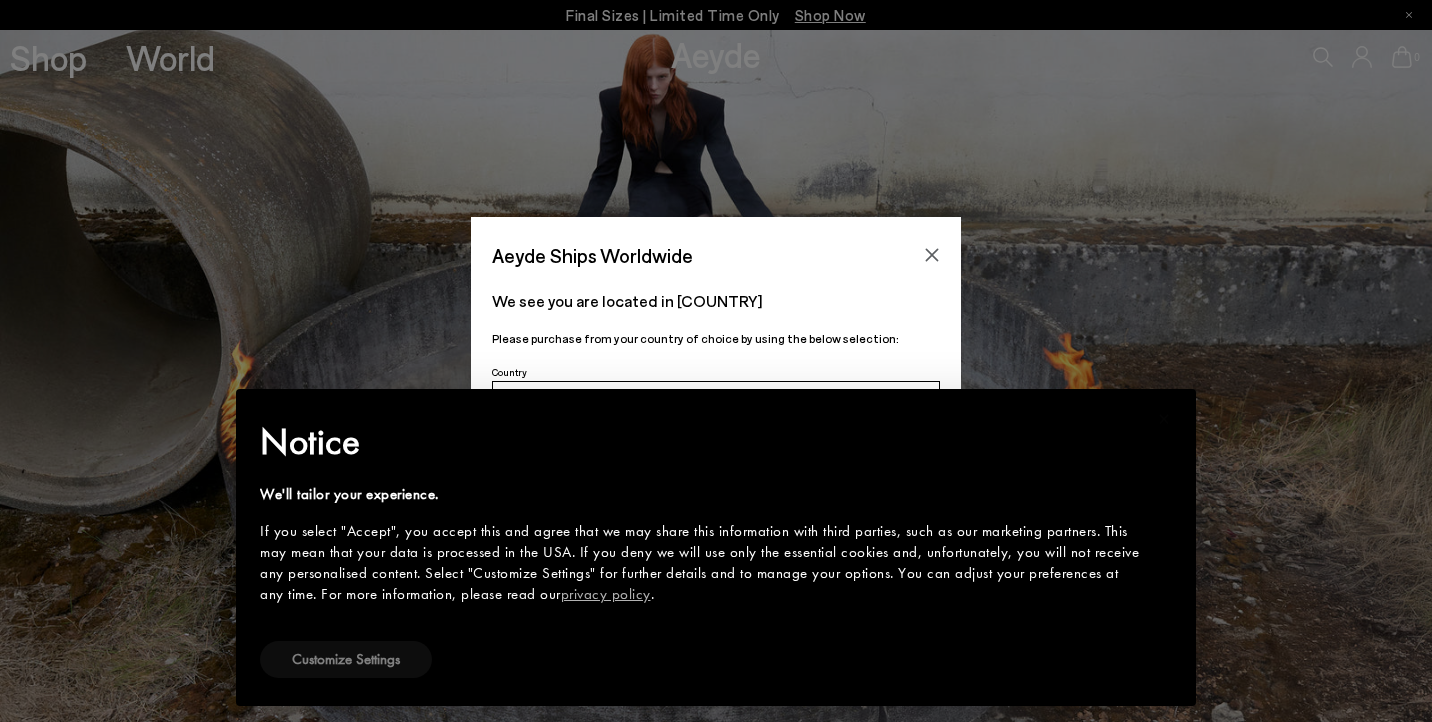 click on "Customize Settings" at bounding box center [346, 659] 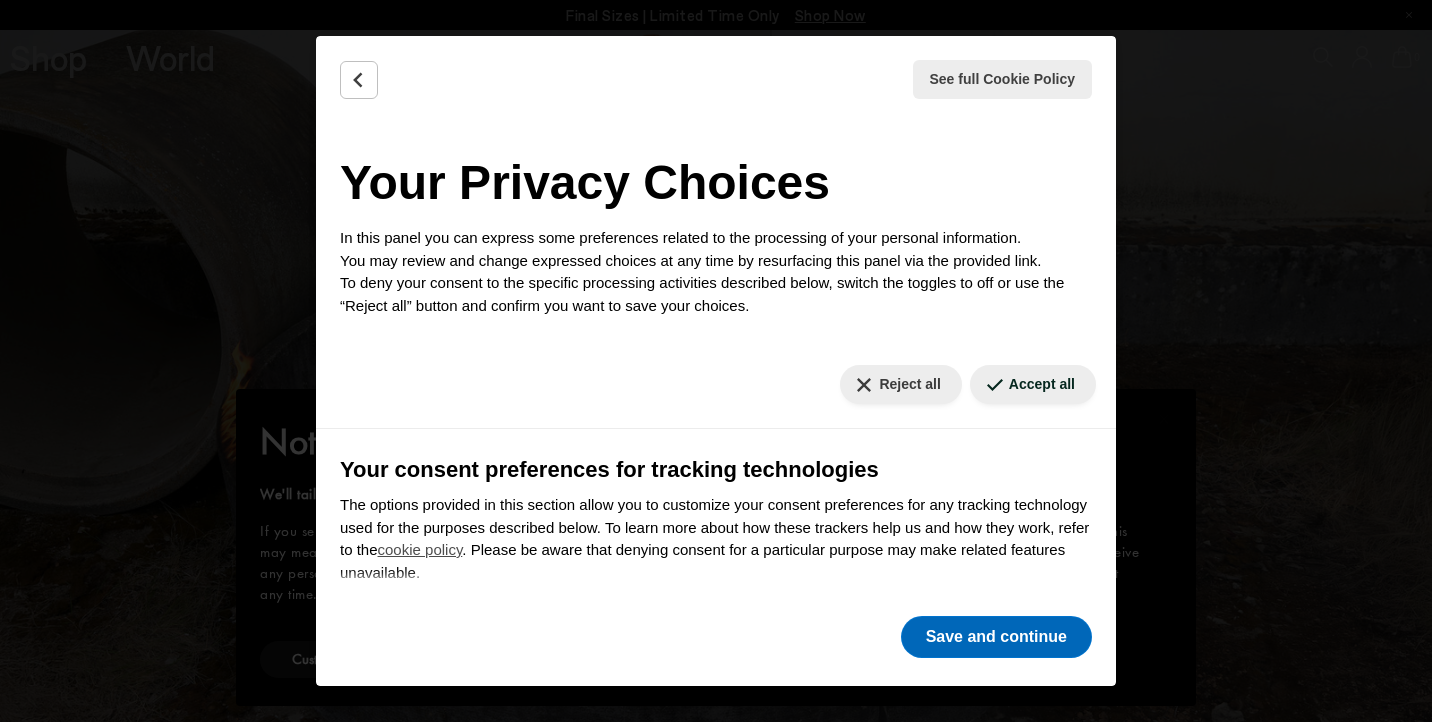 click on "Save and continue" at bounding box center (996, 637) 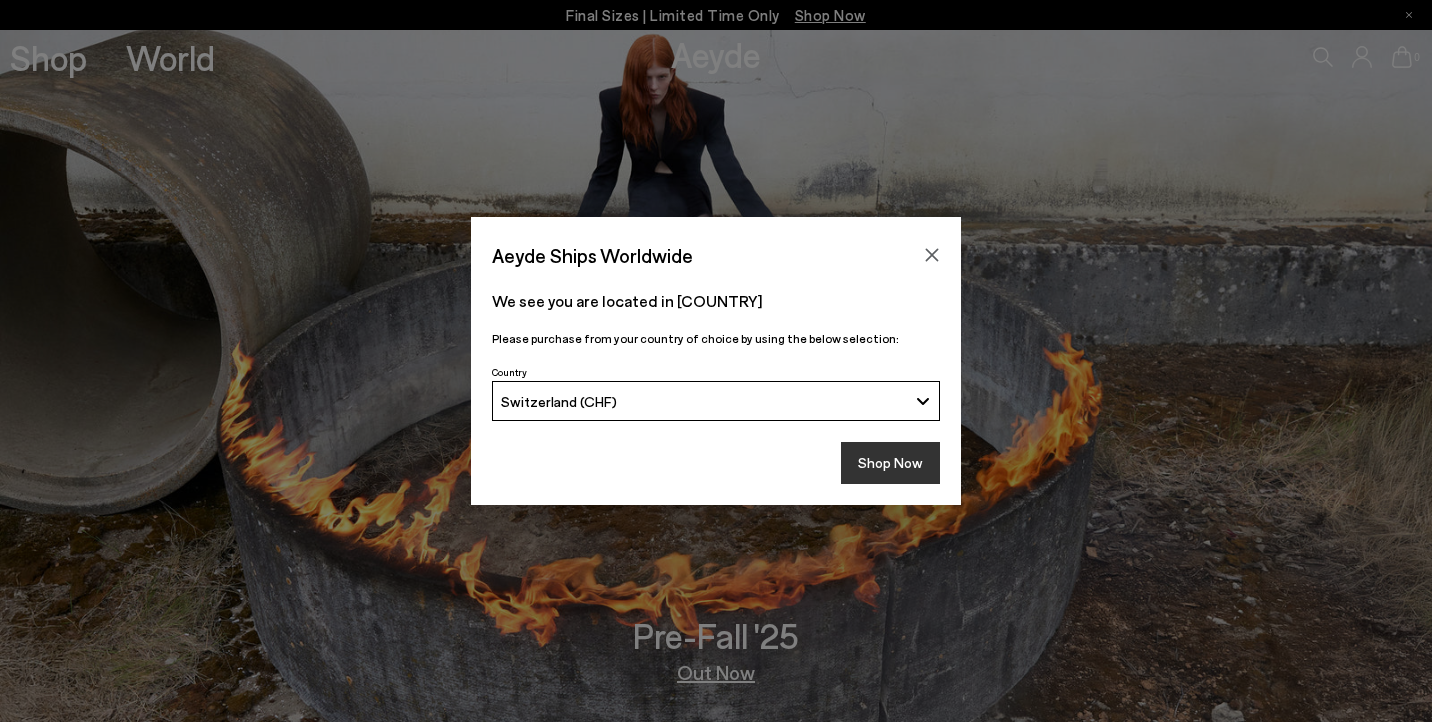 click on "Shop Now" at bounding box center (890, 463) 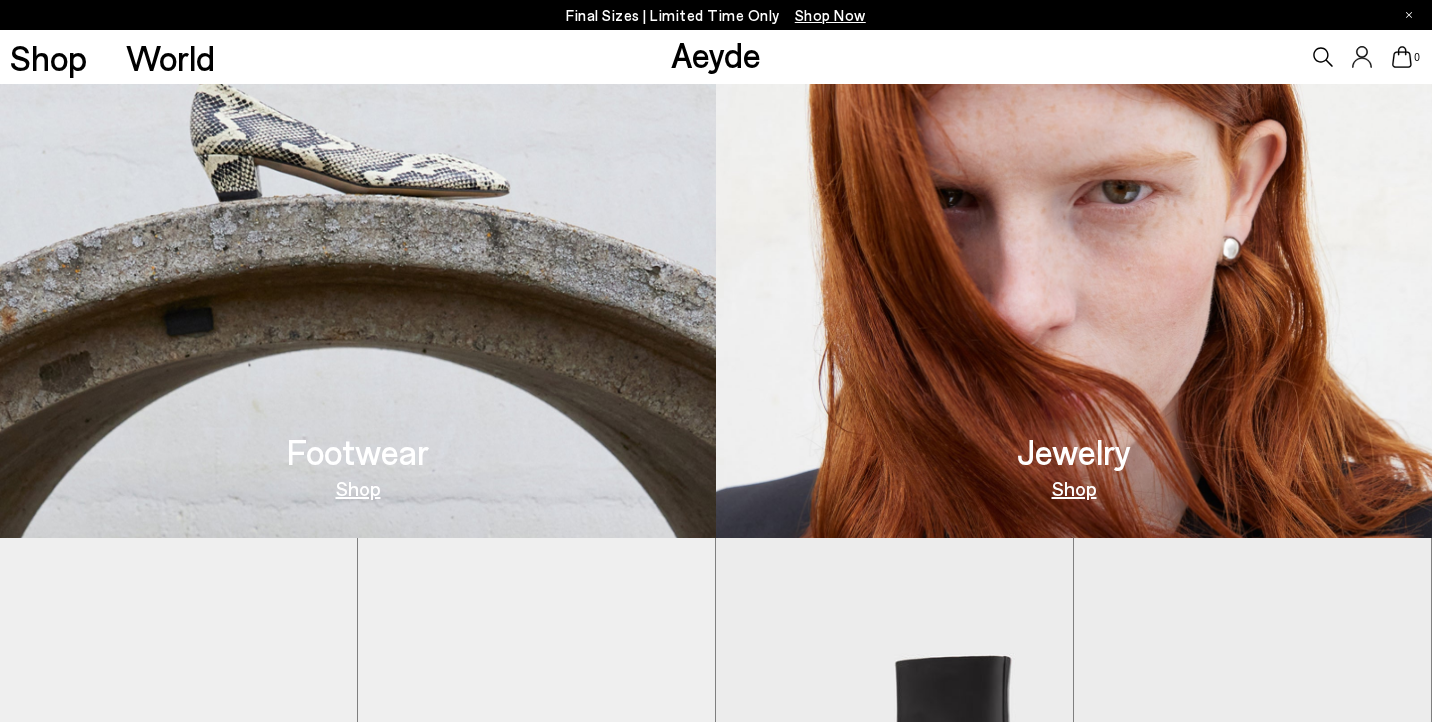 scroll, scrollTop: 881, scrollLeft: 0, axis: vertical 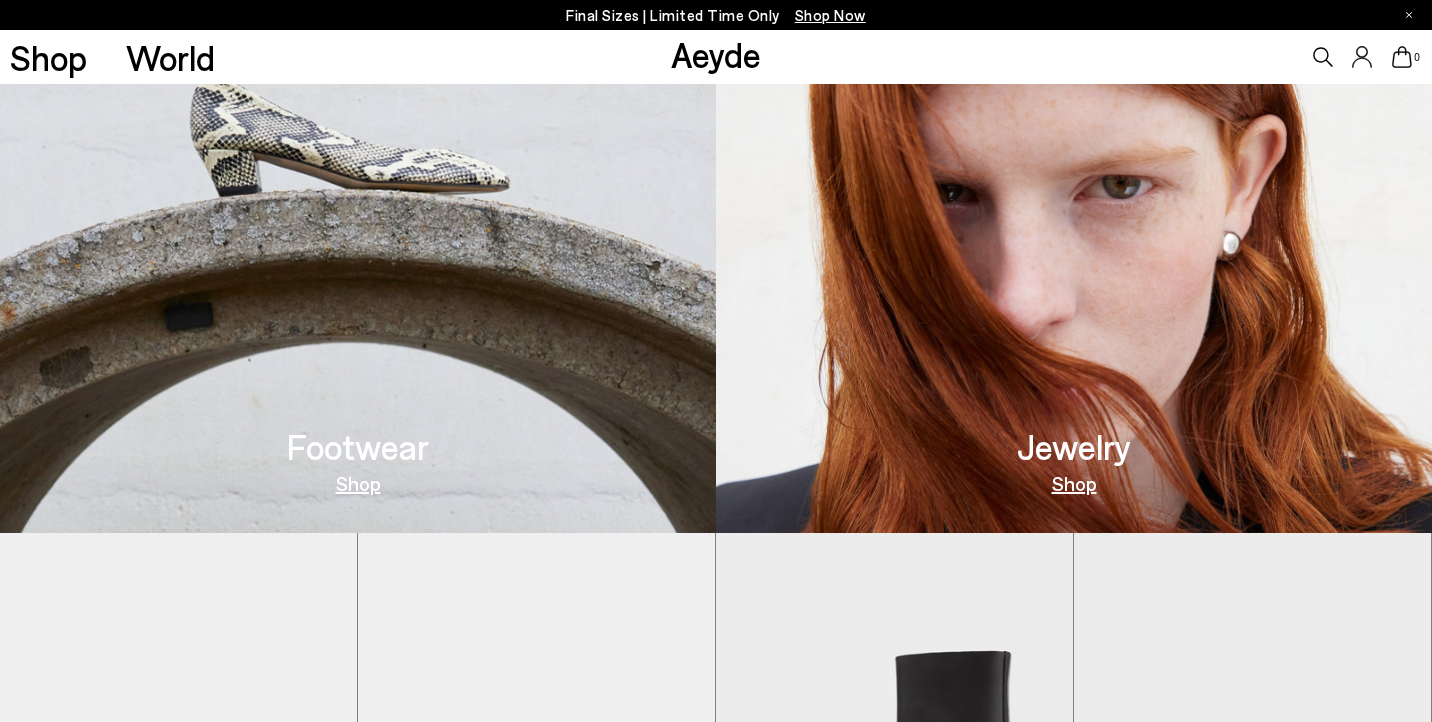 click at bounding box center (358, 187) 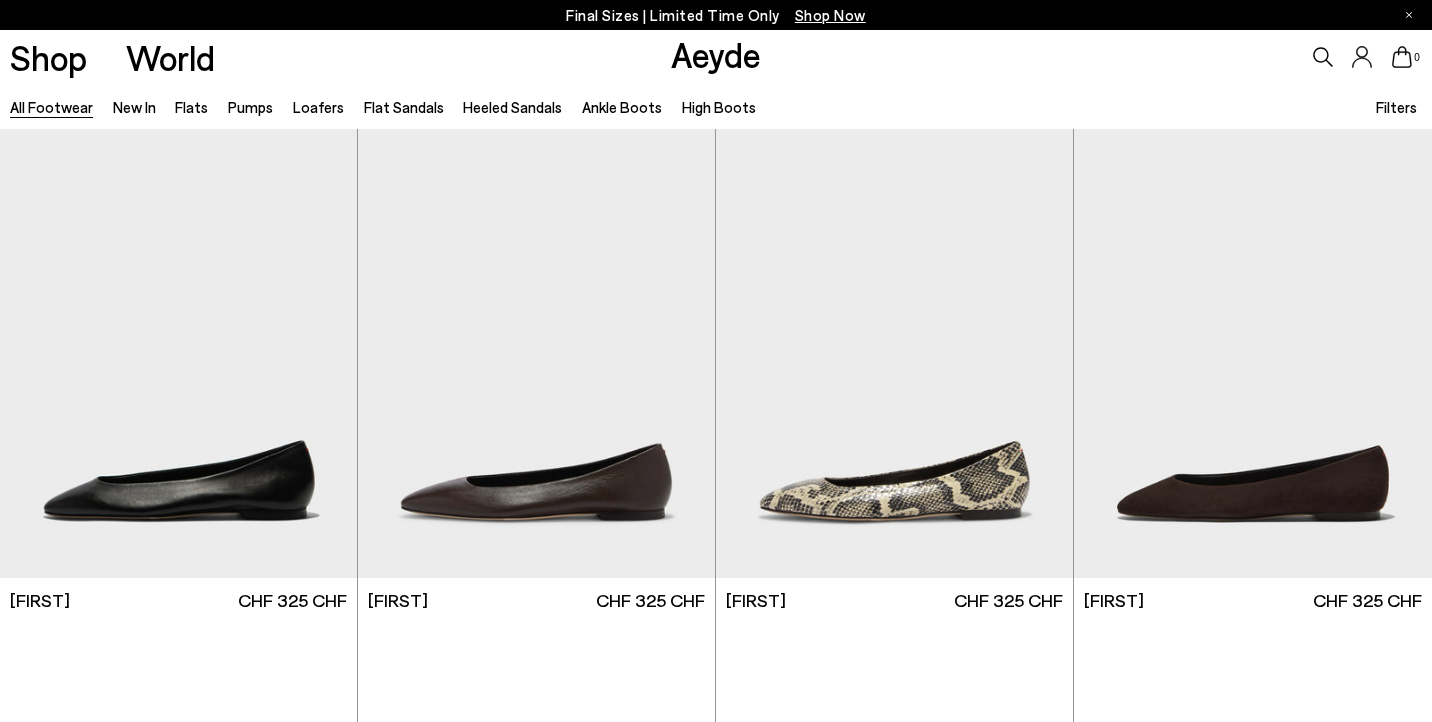 scroll, scrollTop: 0, scrollLeft: 0, axis: both 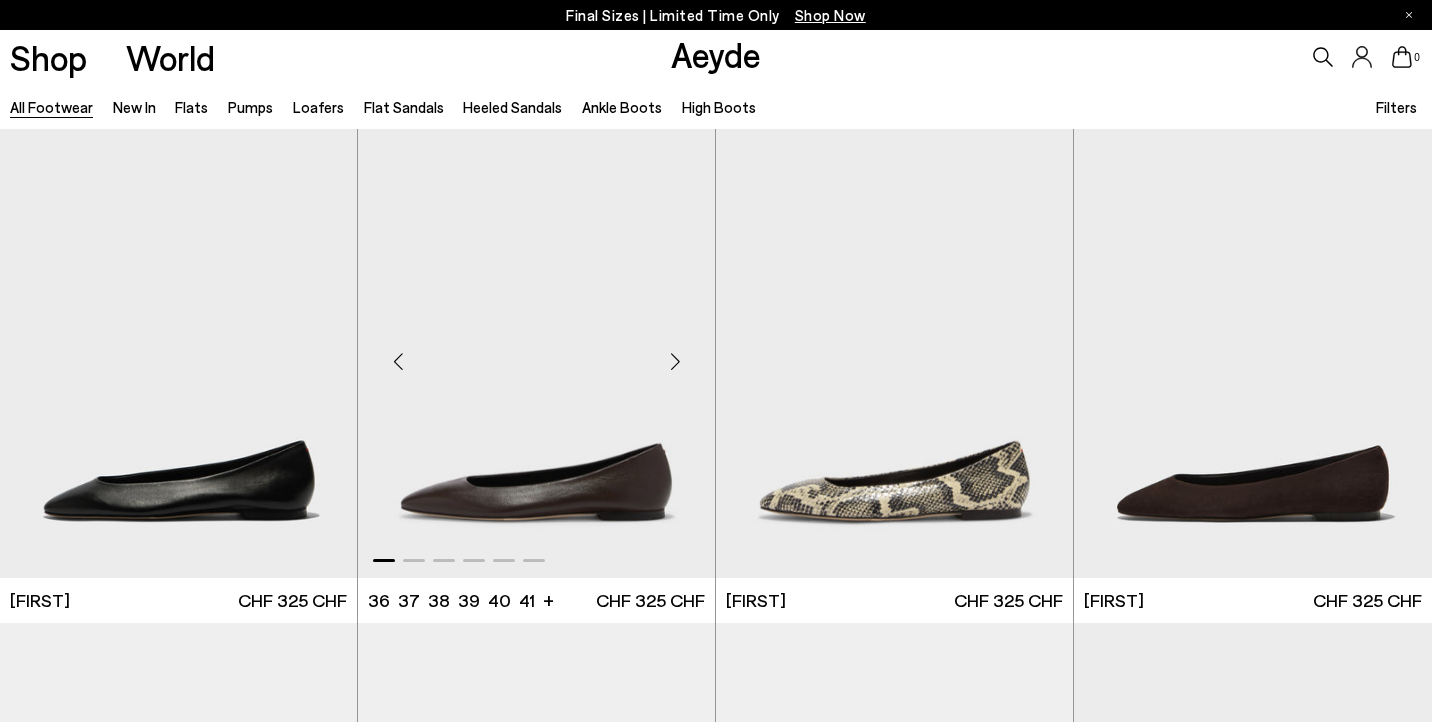 click at bounding box center [675, 362] 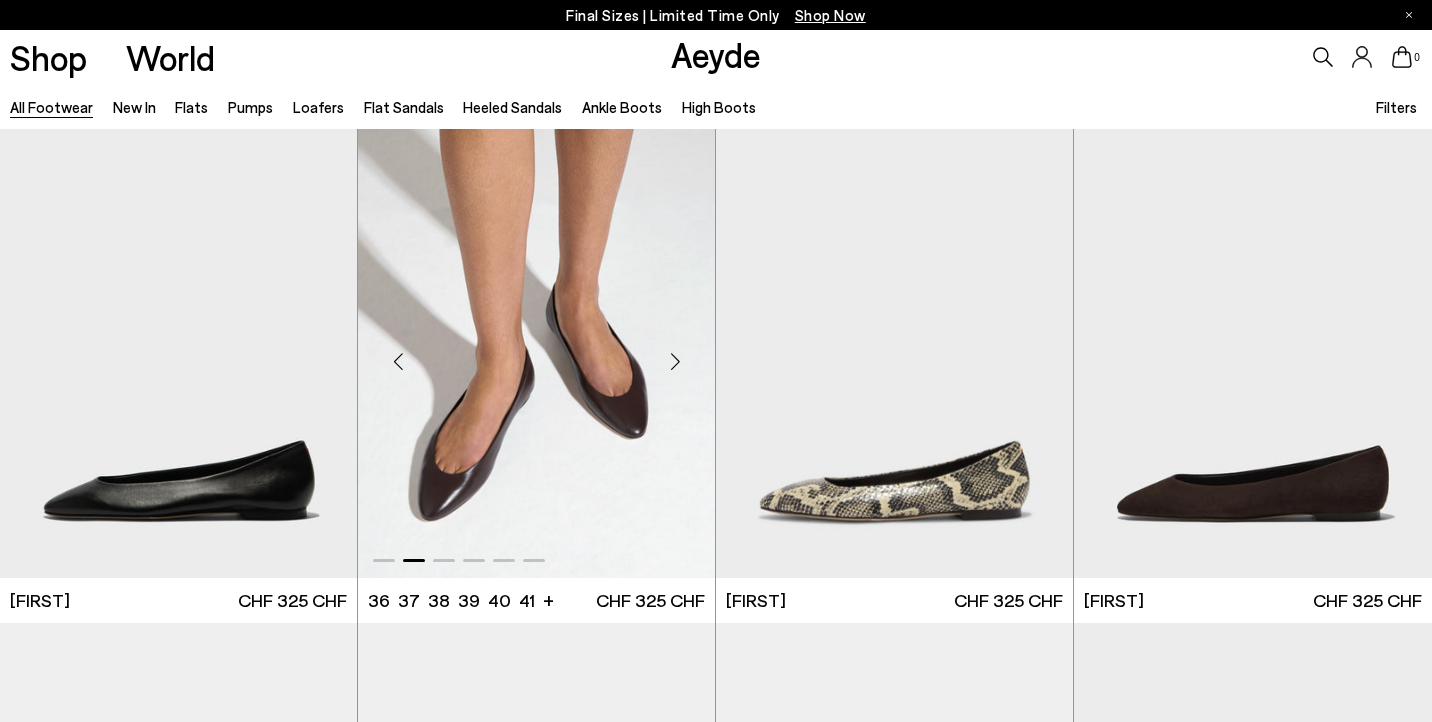 click at bounding box center (675, 362) 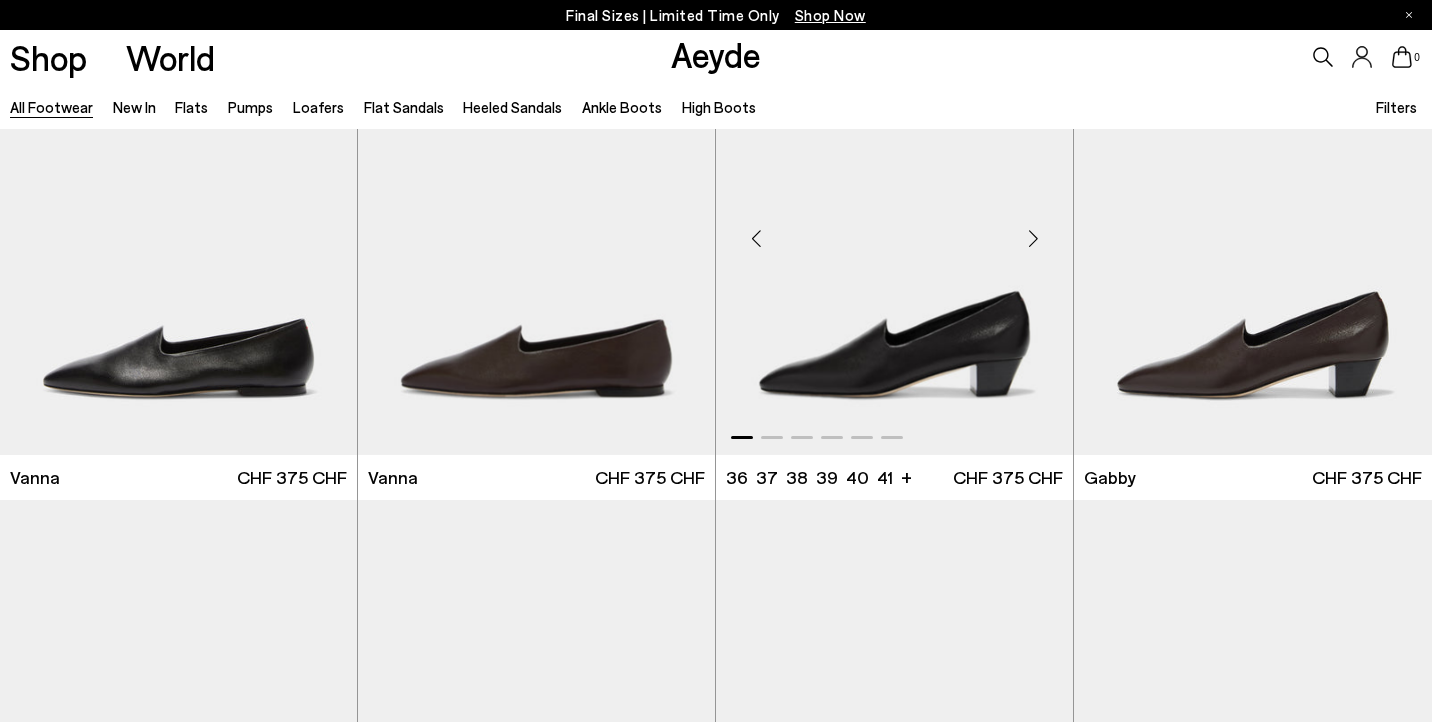 scroll, scrollTop: 1077, scrollLeft: 0, axis: vertical 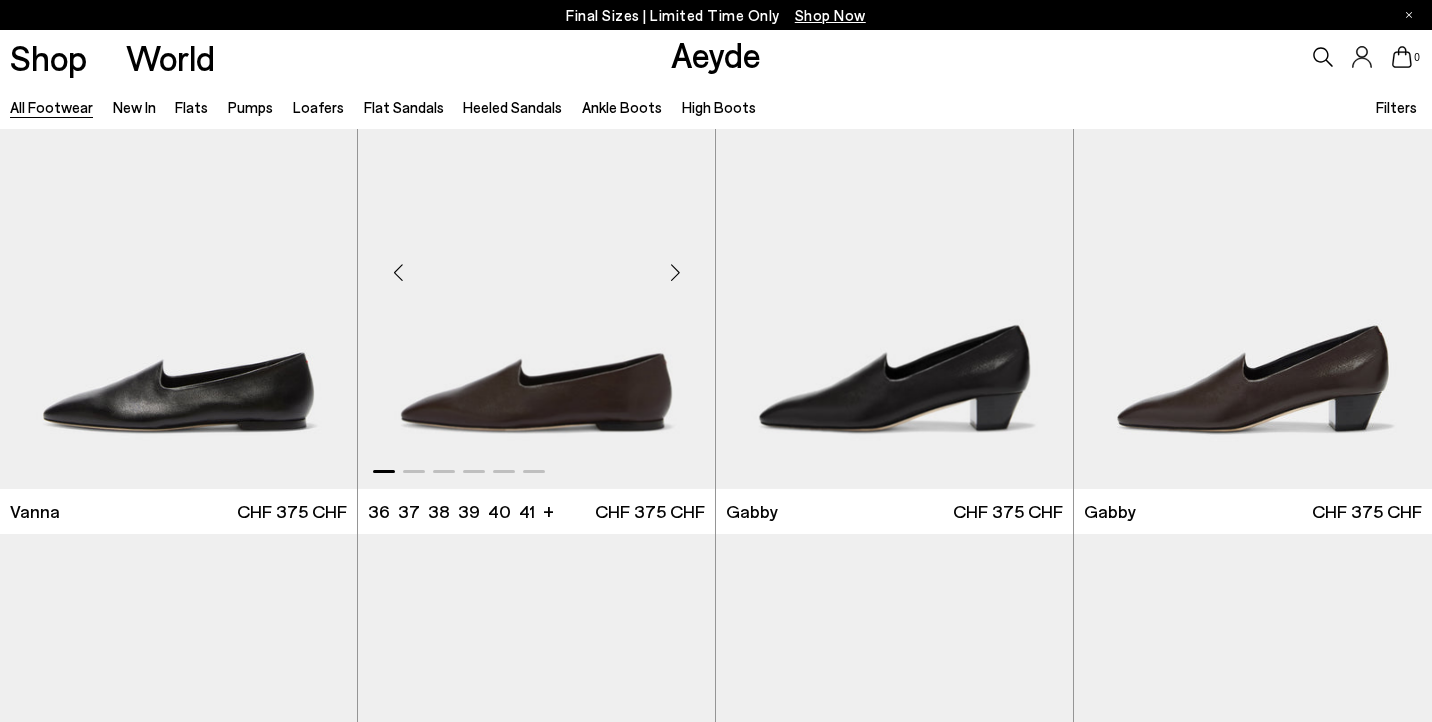 click at bounding box center [675, 273] 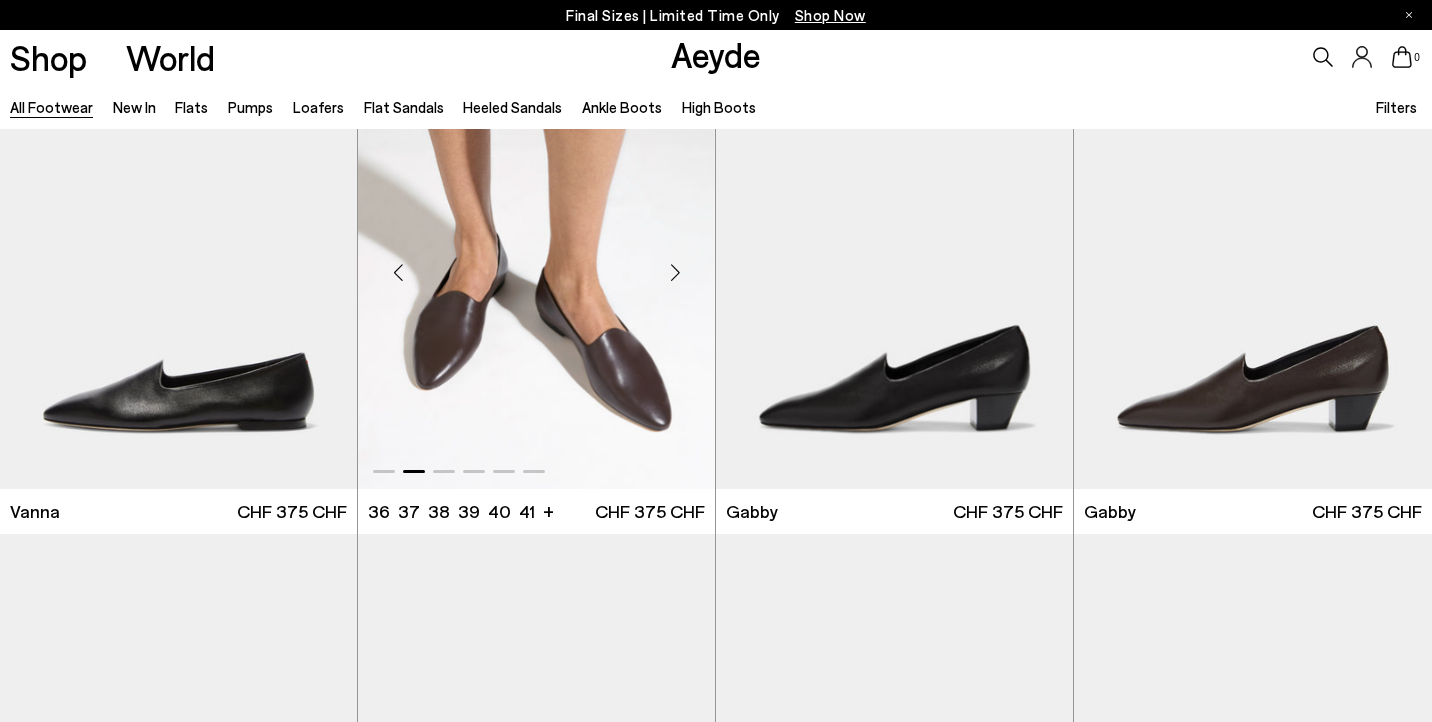 click at bounding box center [675, 273] 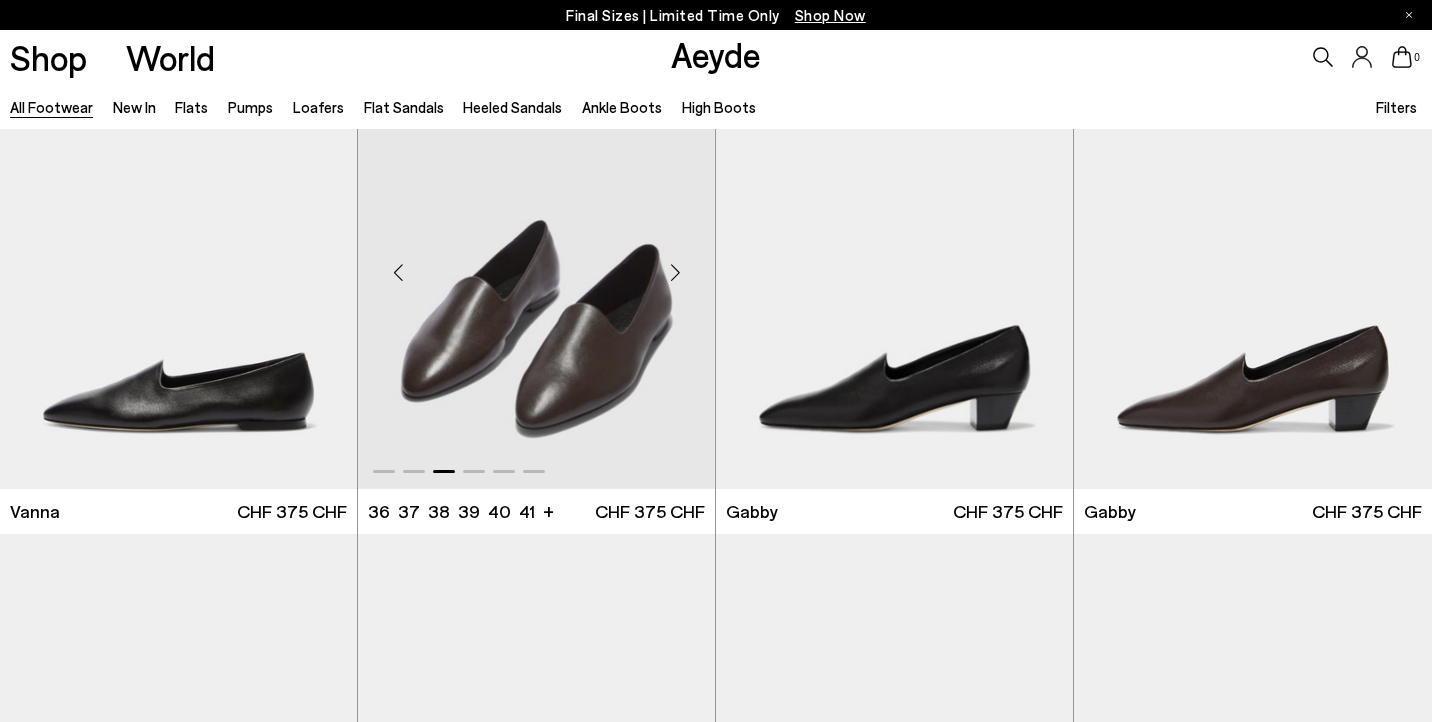 click at bounding box center (675, 273) 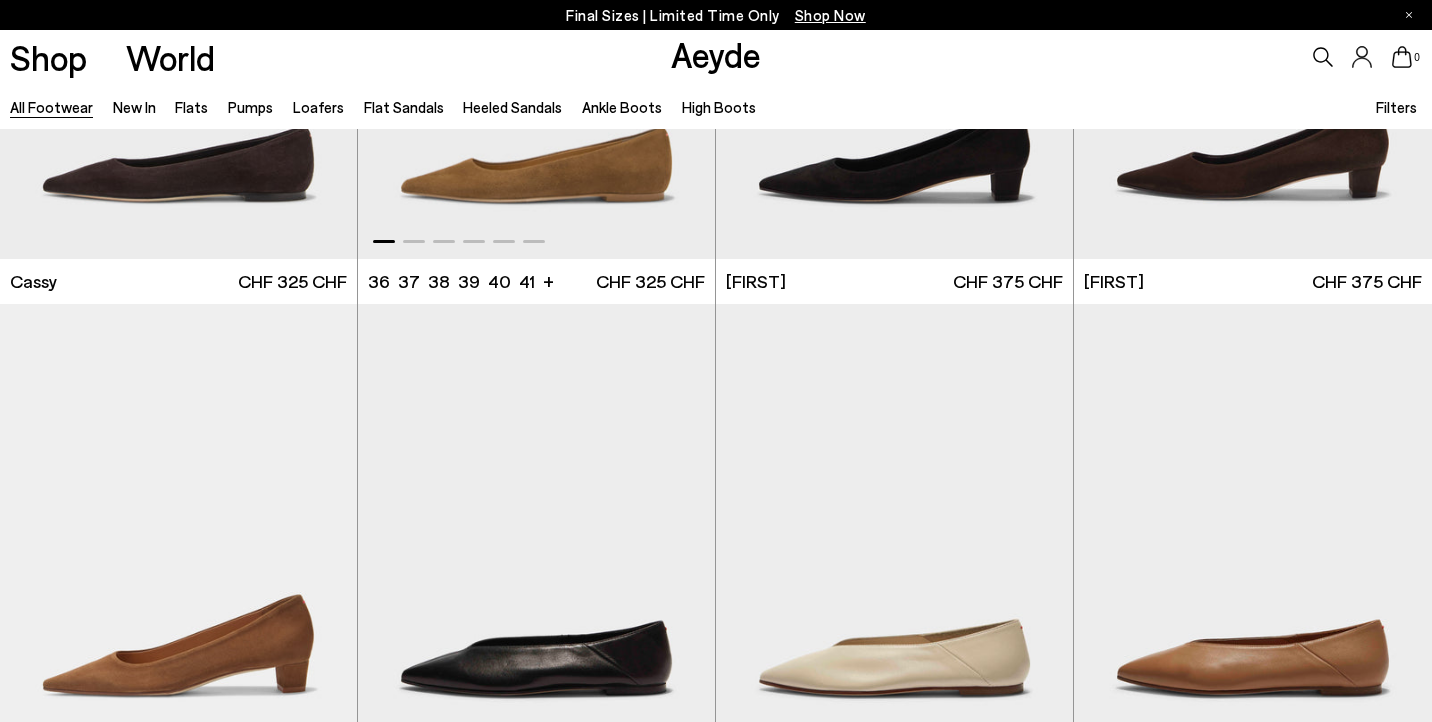 scroll, scrollTop: 4773, scrollLeft: 0, axis: vertical 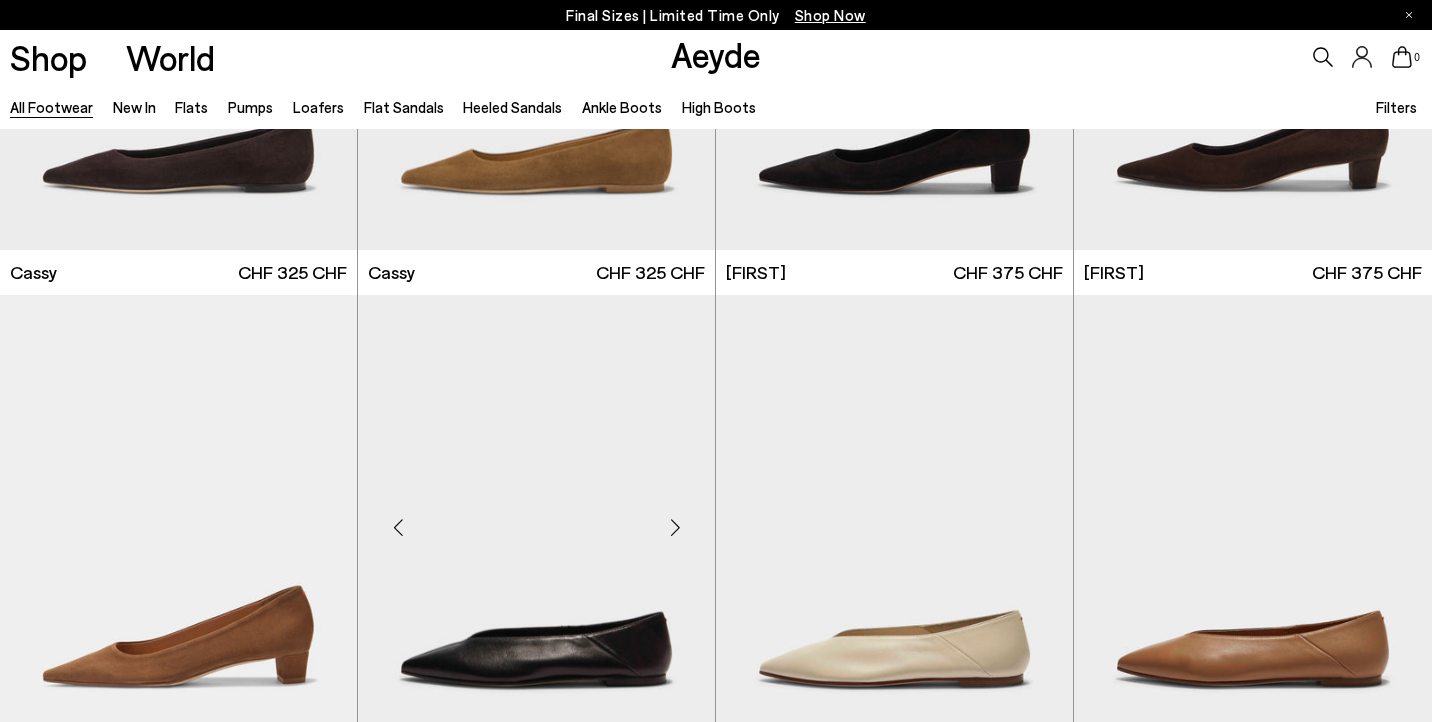 click at bounding box center (675, 528) 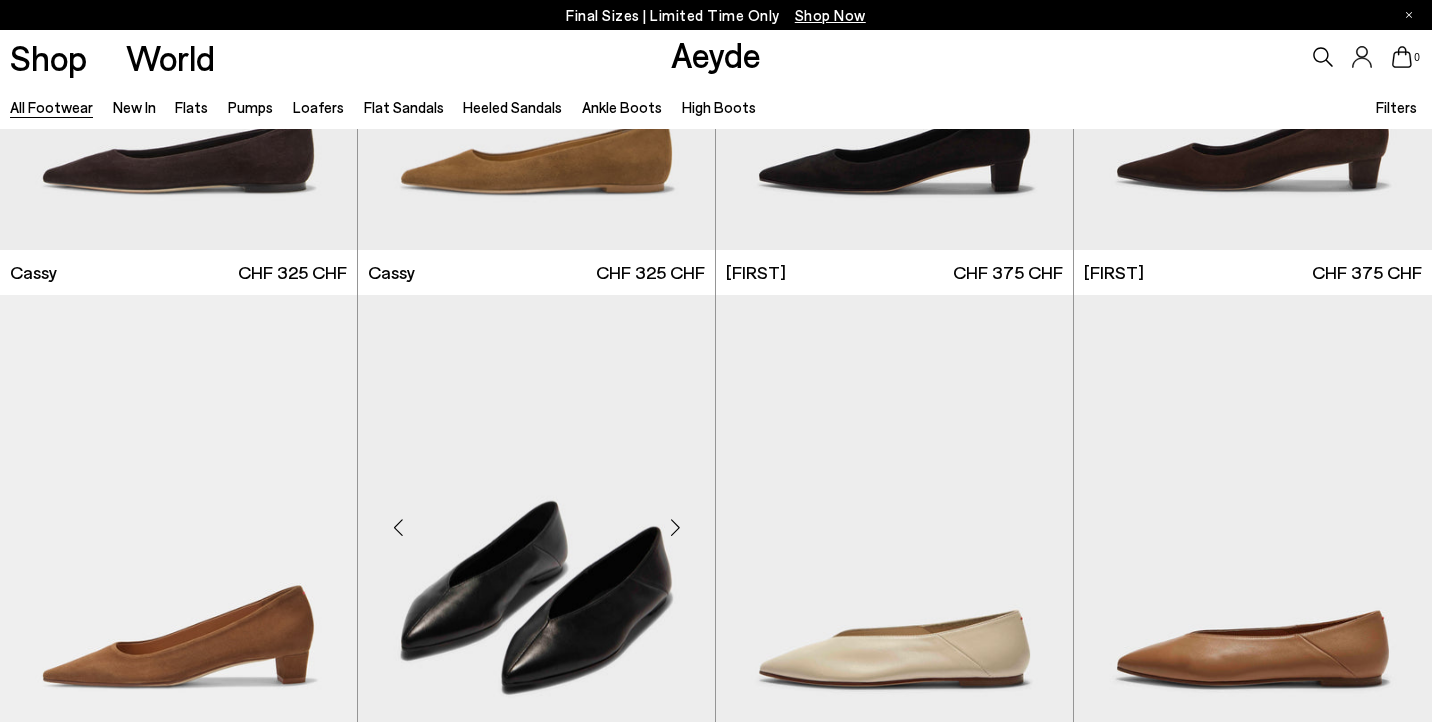 click at bounding box center (675, 528) 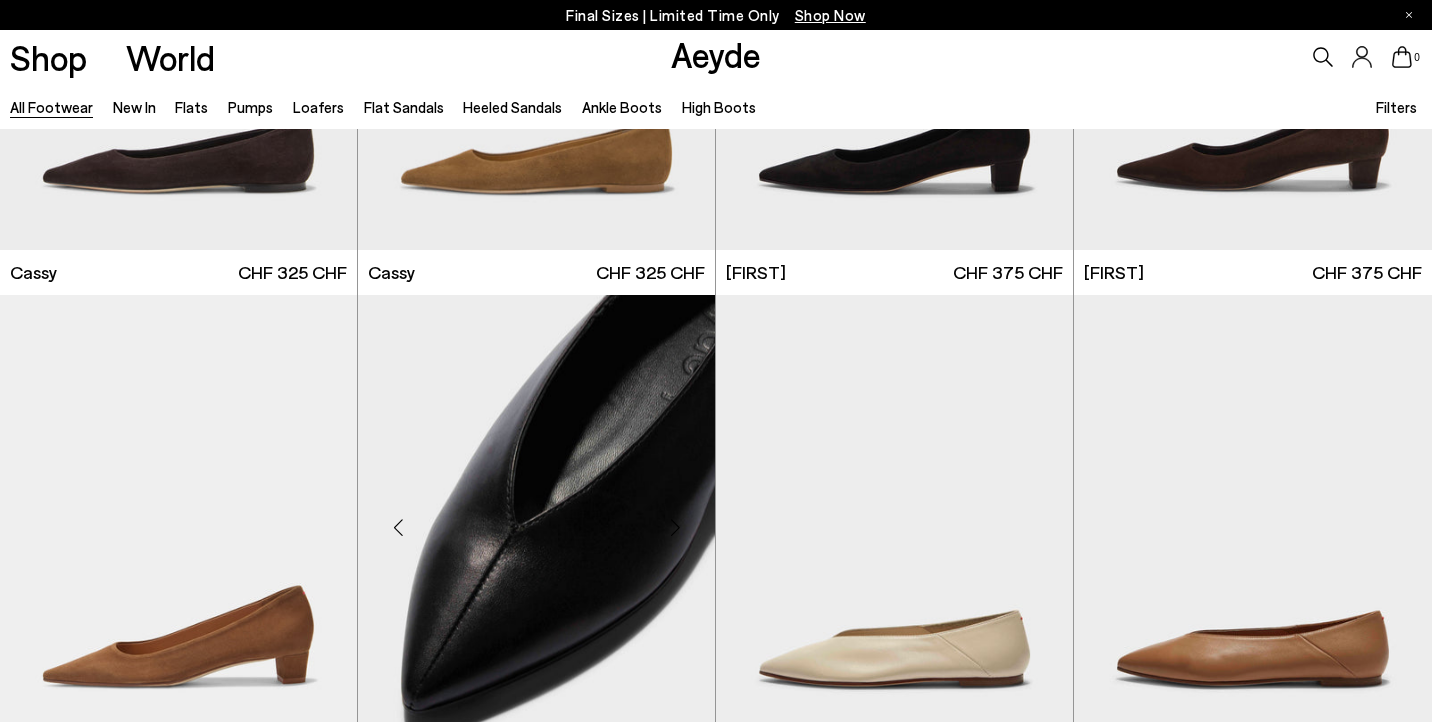 click at bounding box center (675, 528) 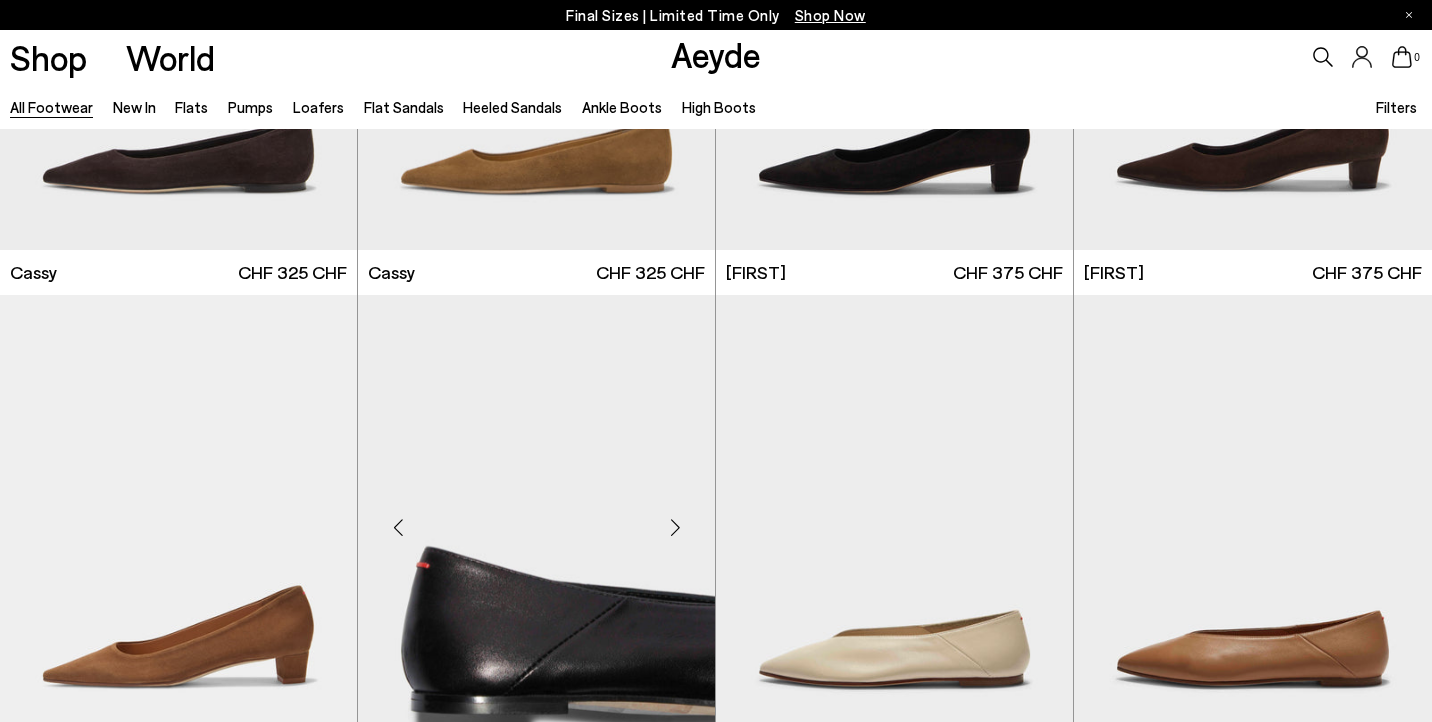 click at bounding box center [675, 528] 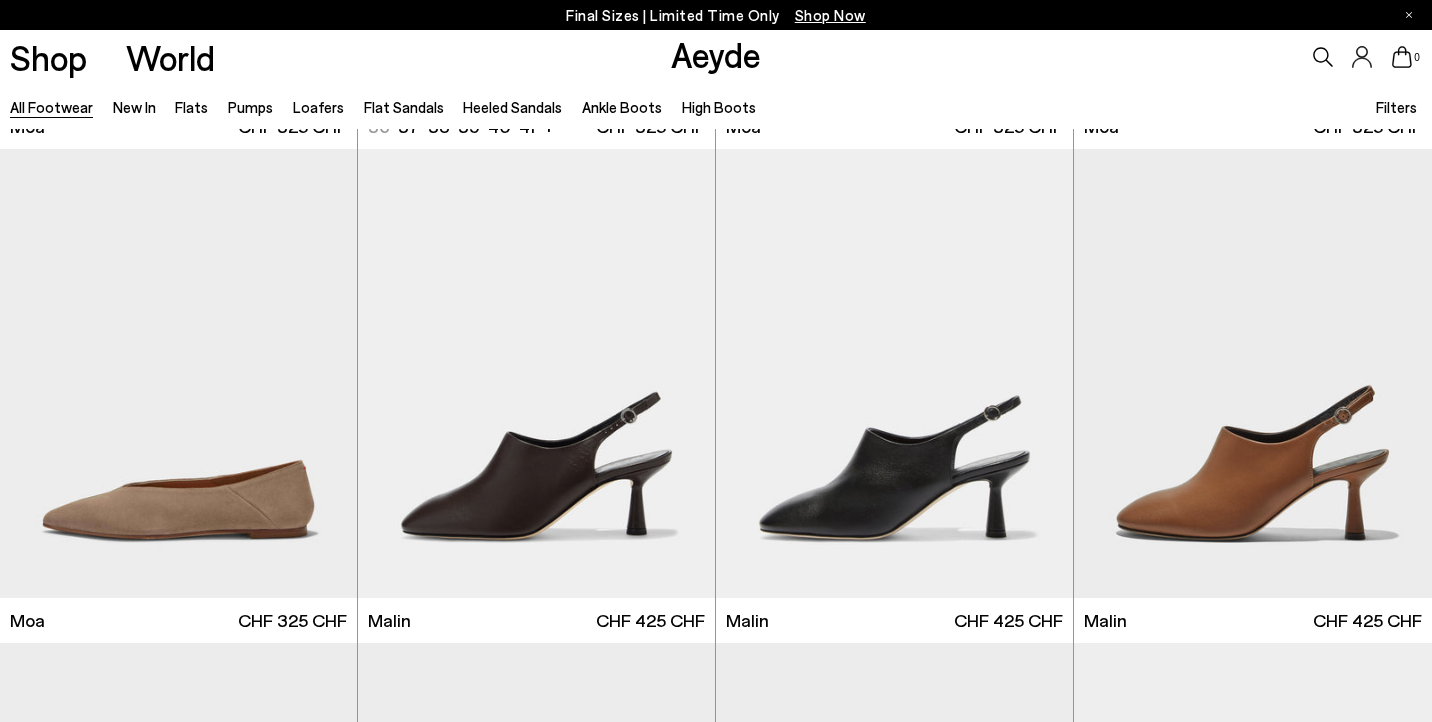scroll, scrollTop: 5918, scrollLeft: 0, axis: vertical 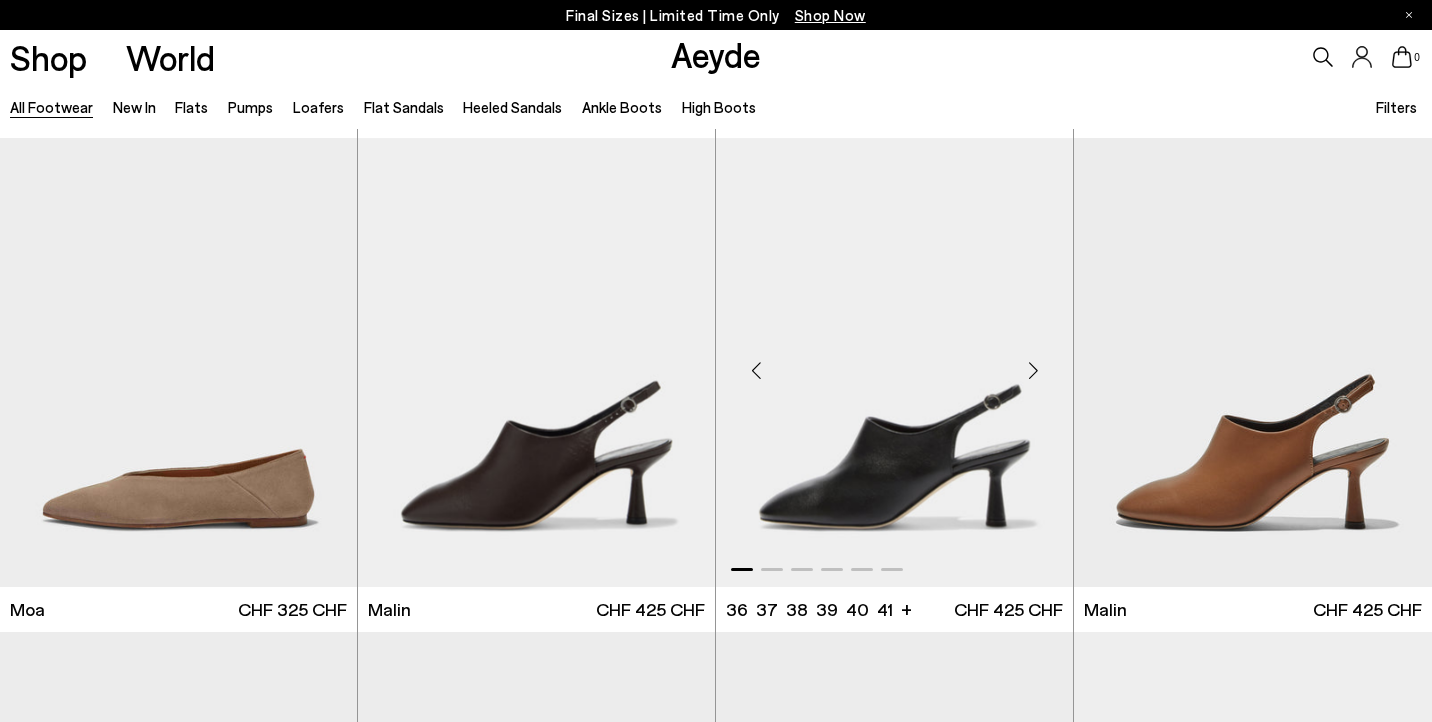 click at bounding box center [1033, 370] 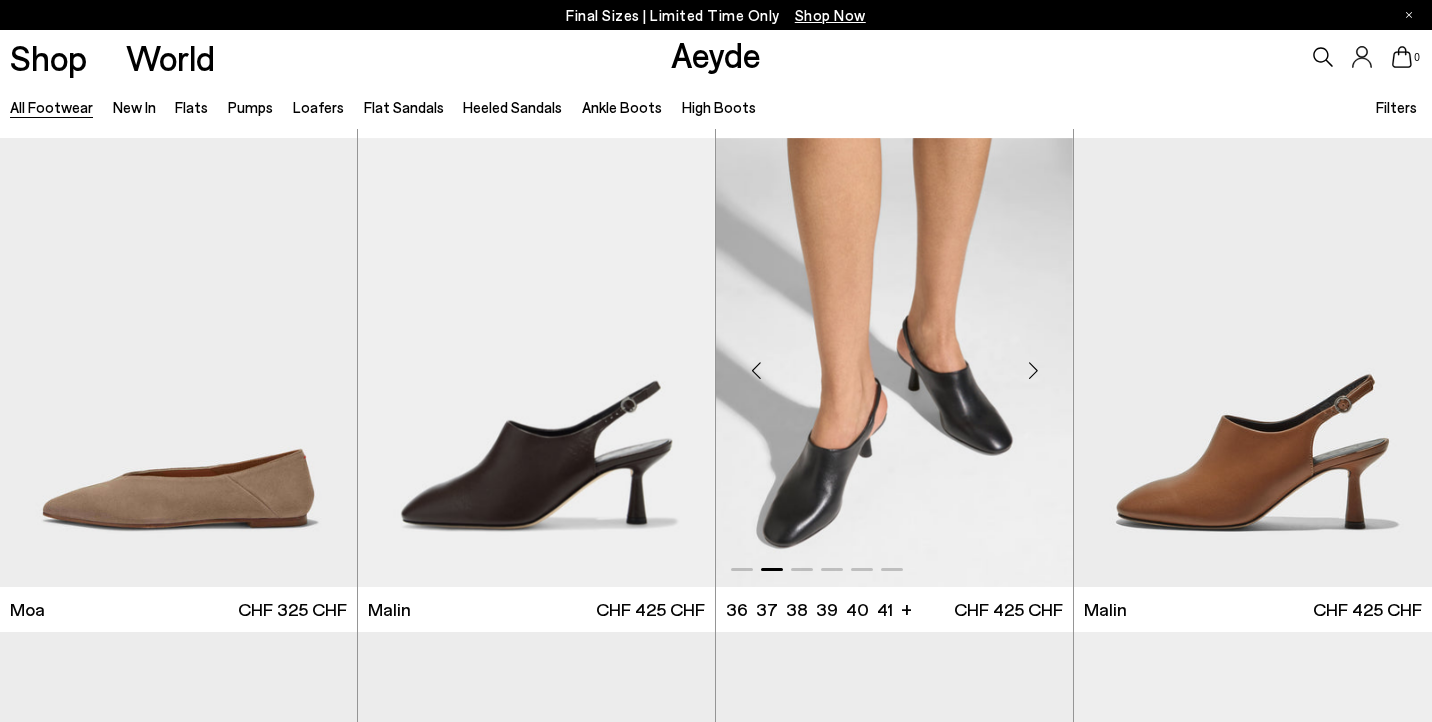 click at bounding box center [1033, 370] 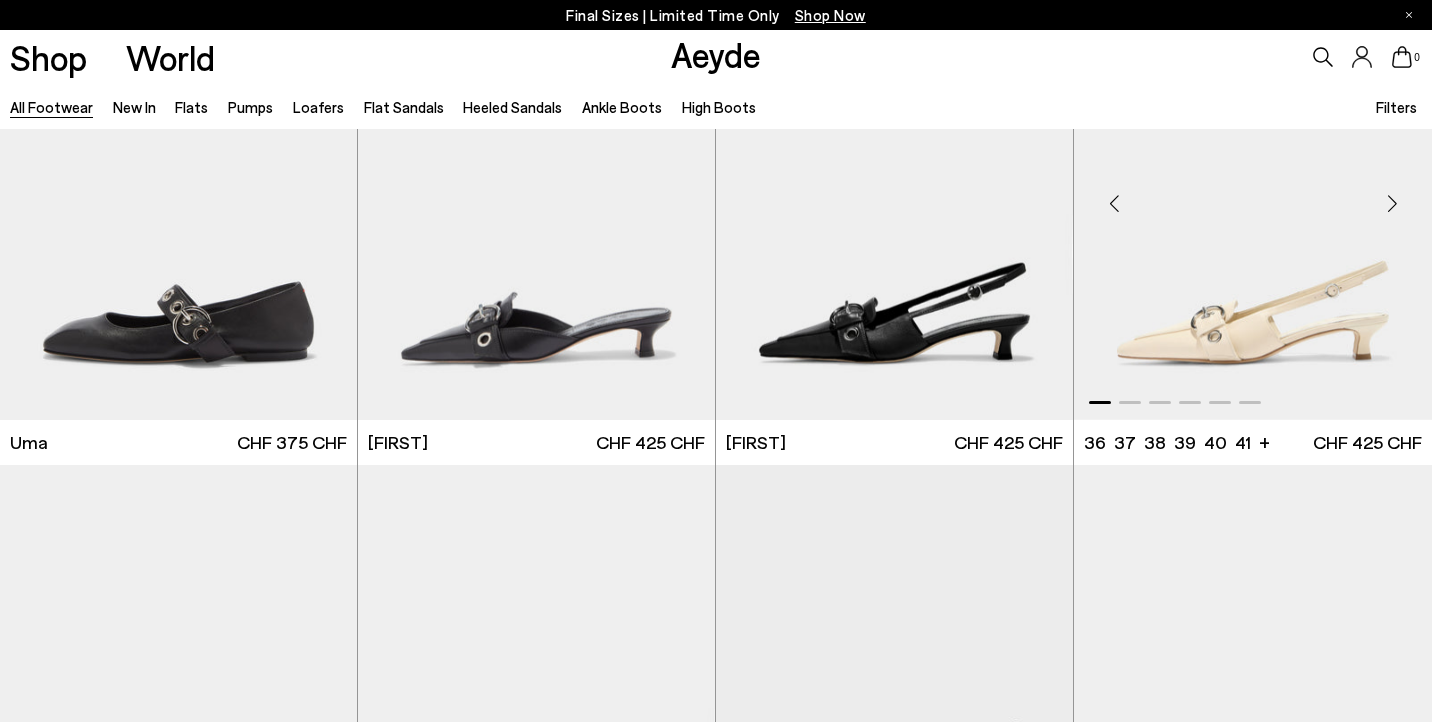 scroll, scrollTop: 8058, scrollLeft: 0, axis: vertical 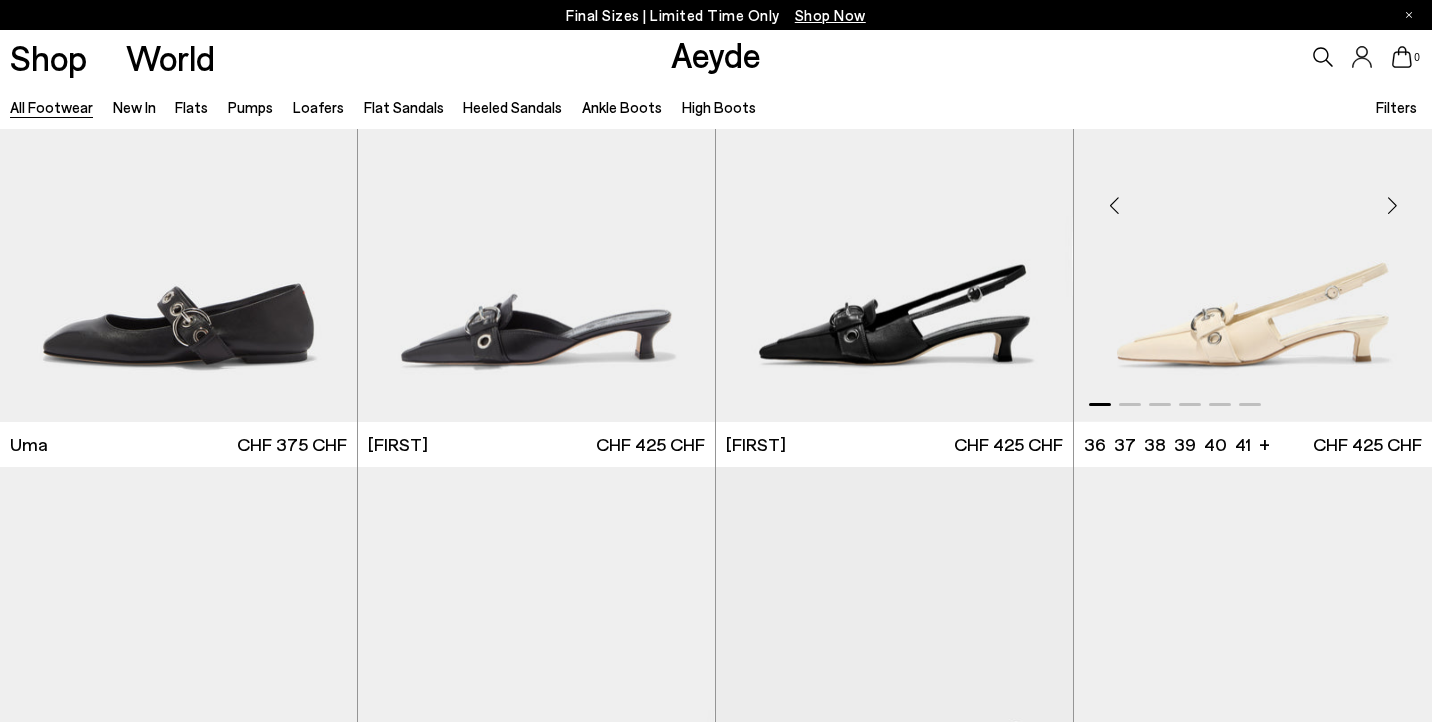 click at bounding box center [1392, 206] 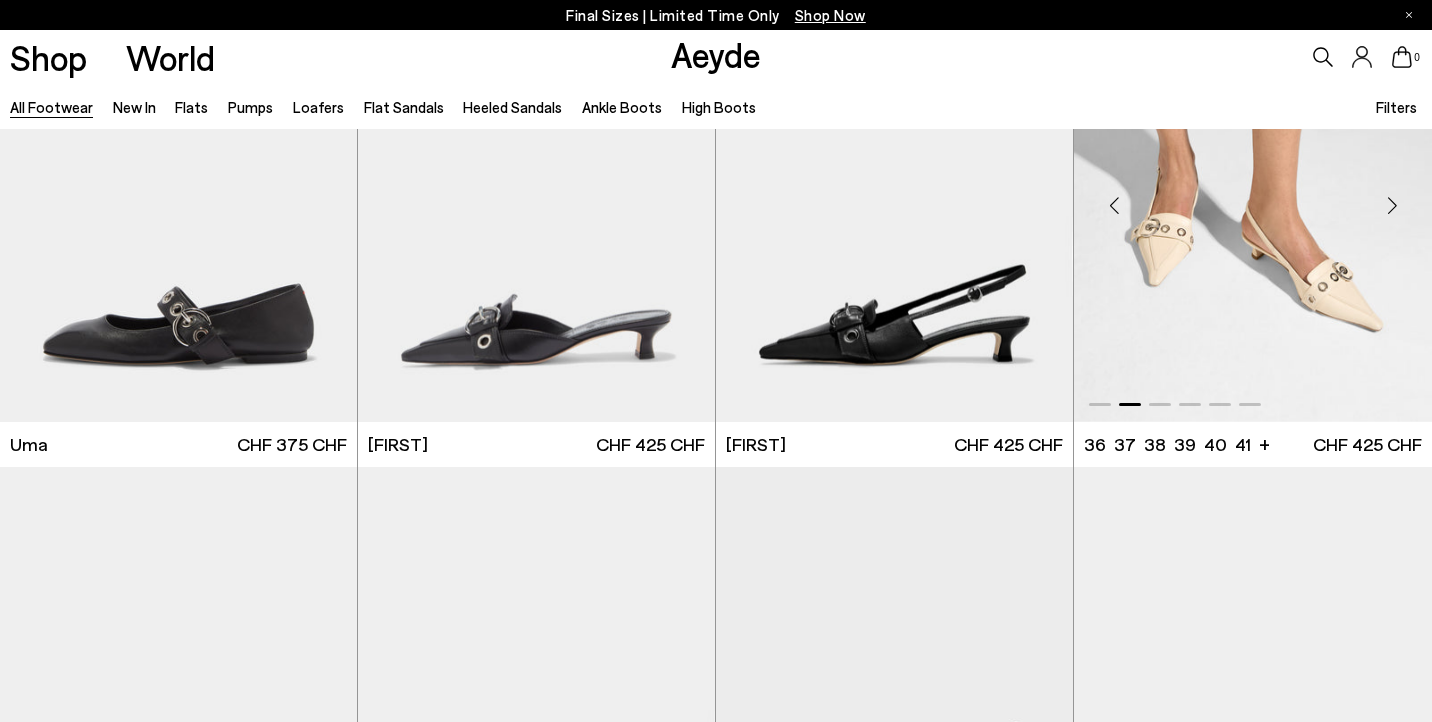 click at bounding box center [1392, 206] 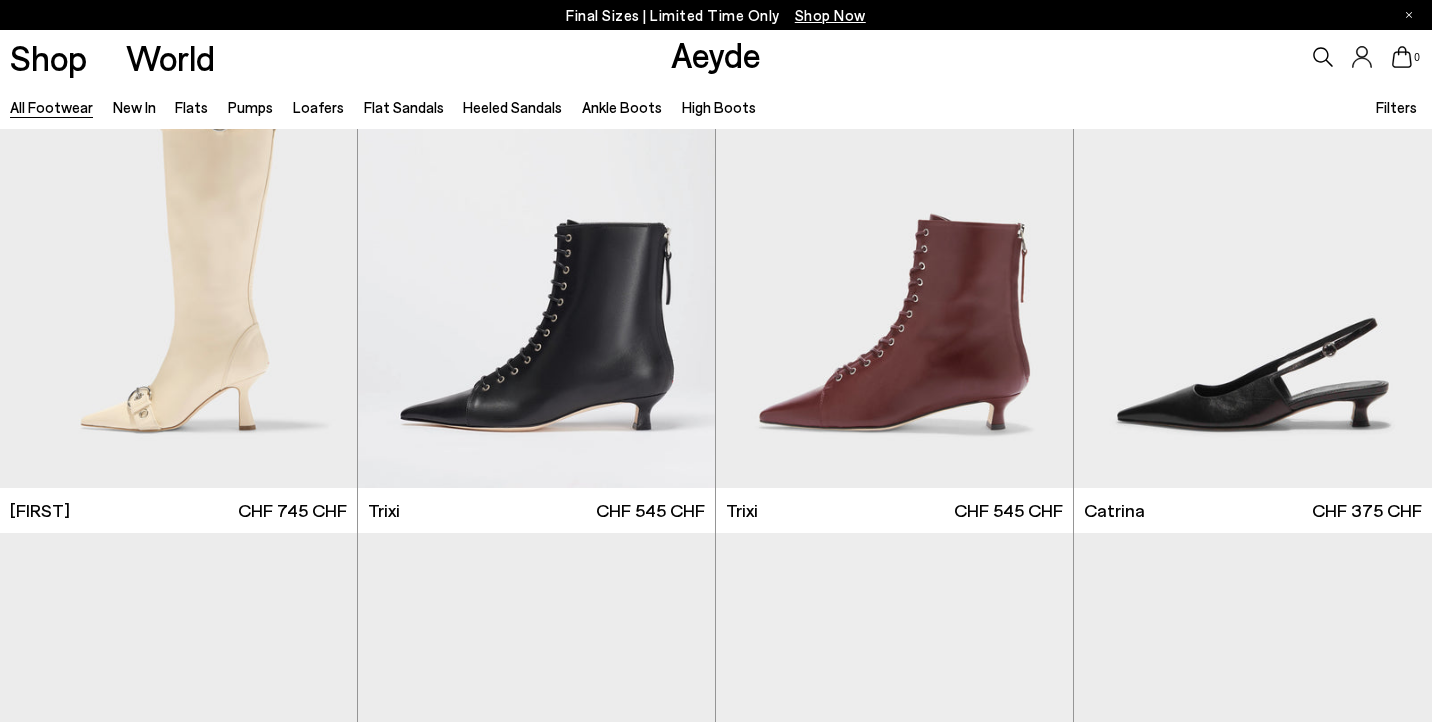 scroll, scrollTop: 9492, scrollLeft: 0, axis: vertical 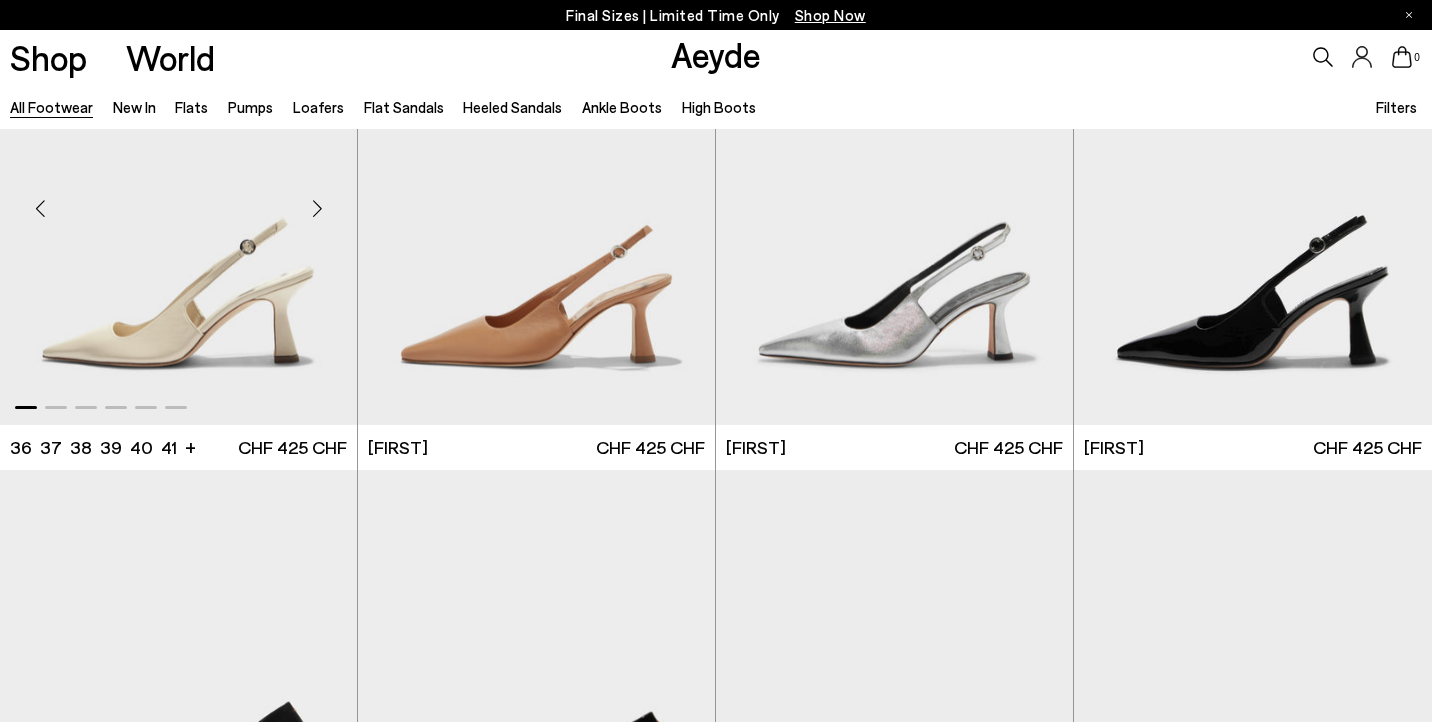 click at bounding box center (317, 208) 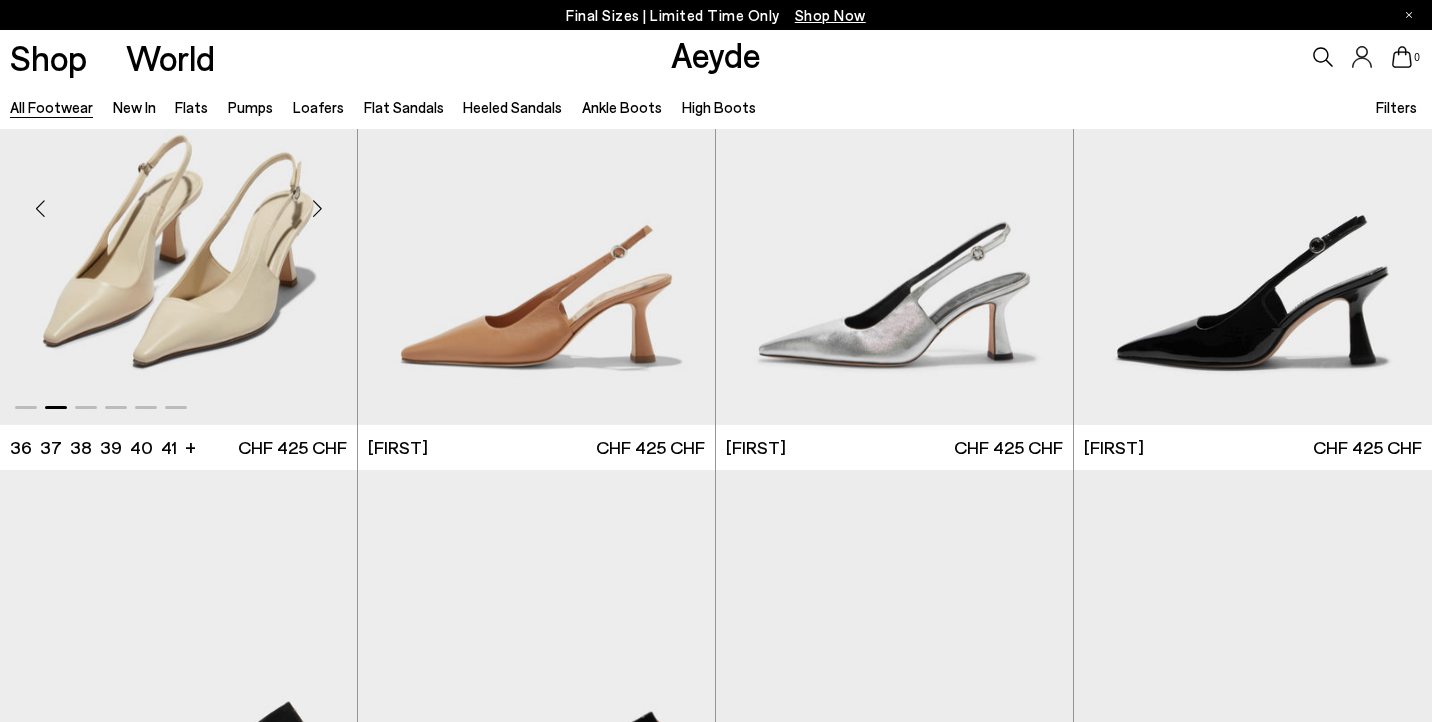 click at bounding box center (317, 208) 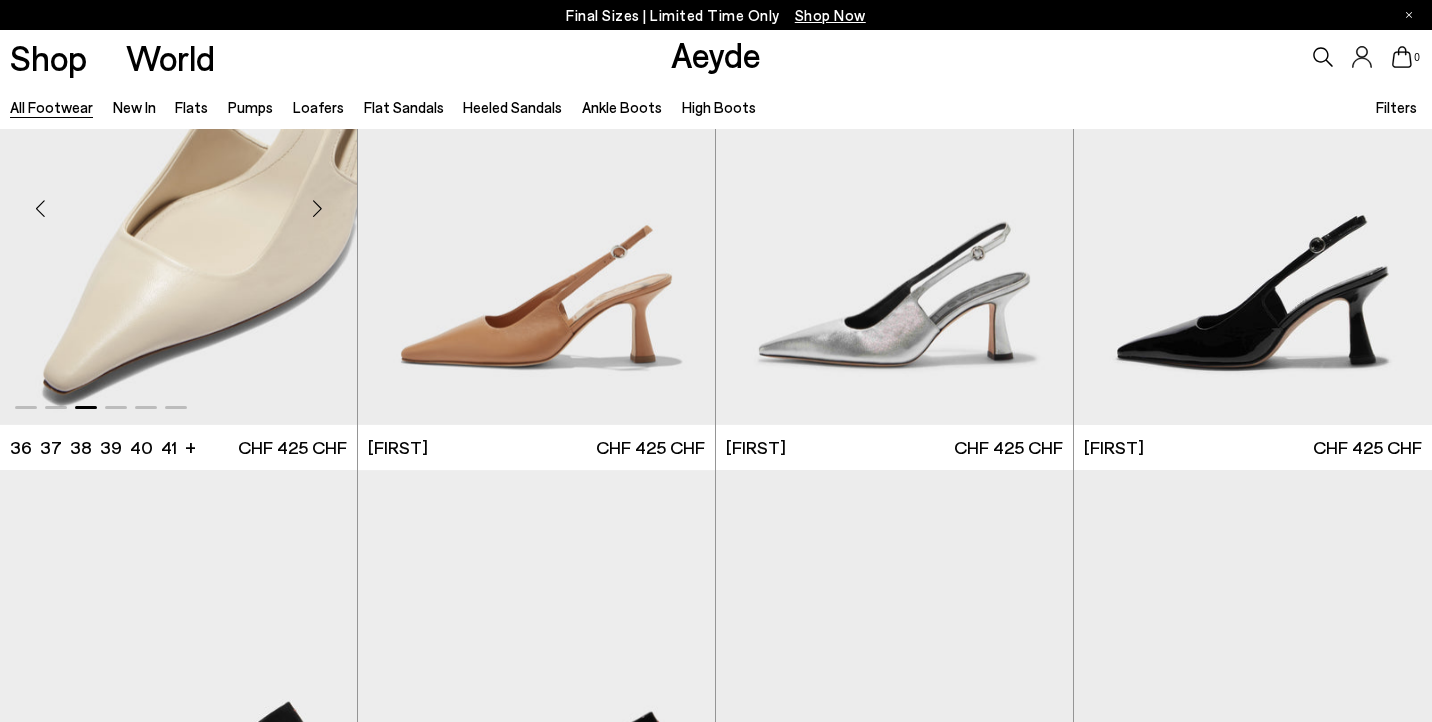 click at bounding box center (317, 208) 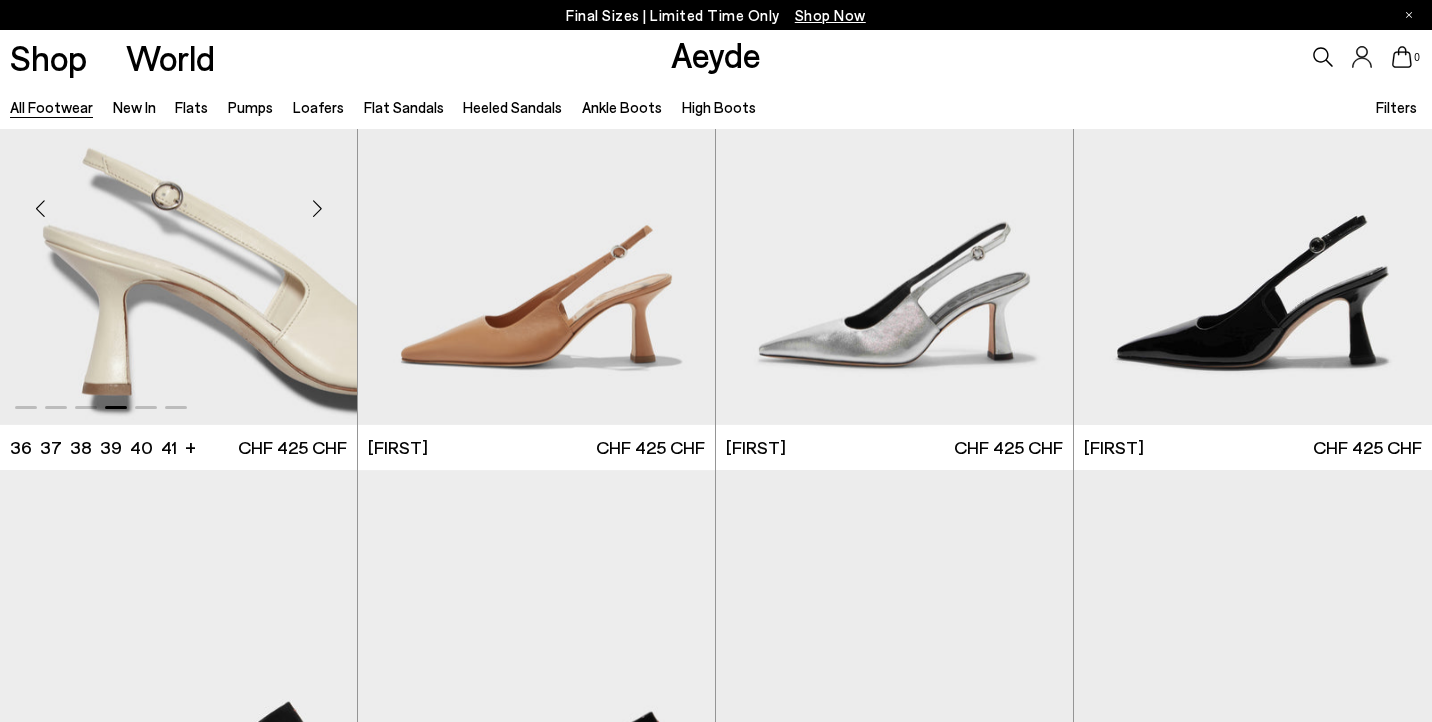 click at bounding box center (317, 208) 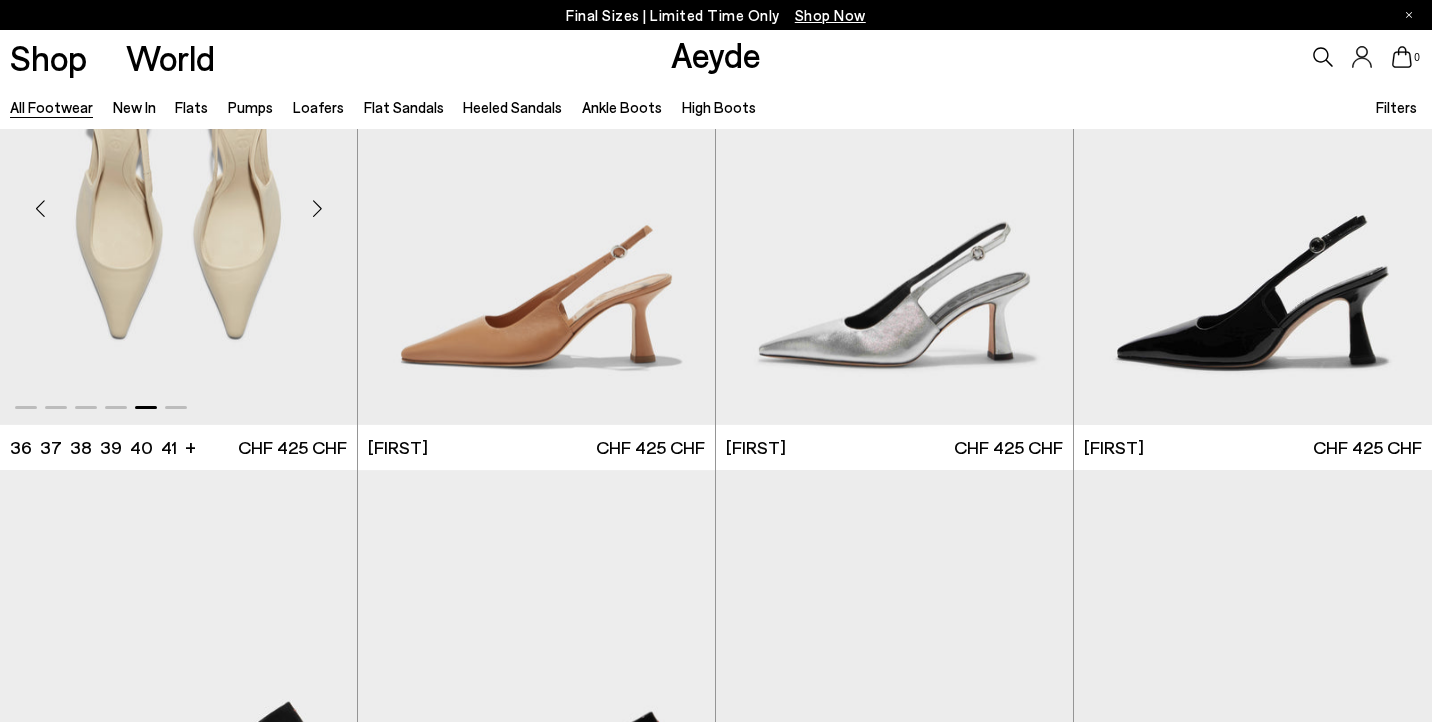 click at bounding box center (317, 208) 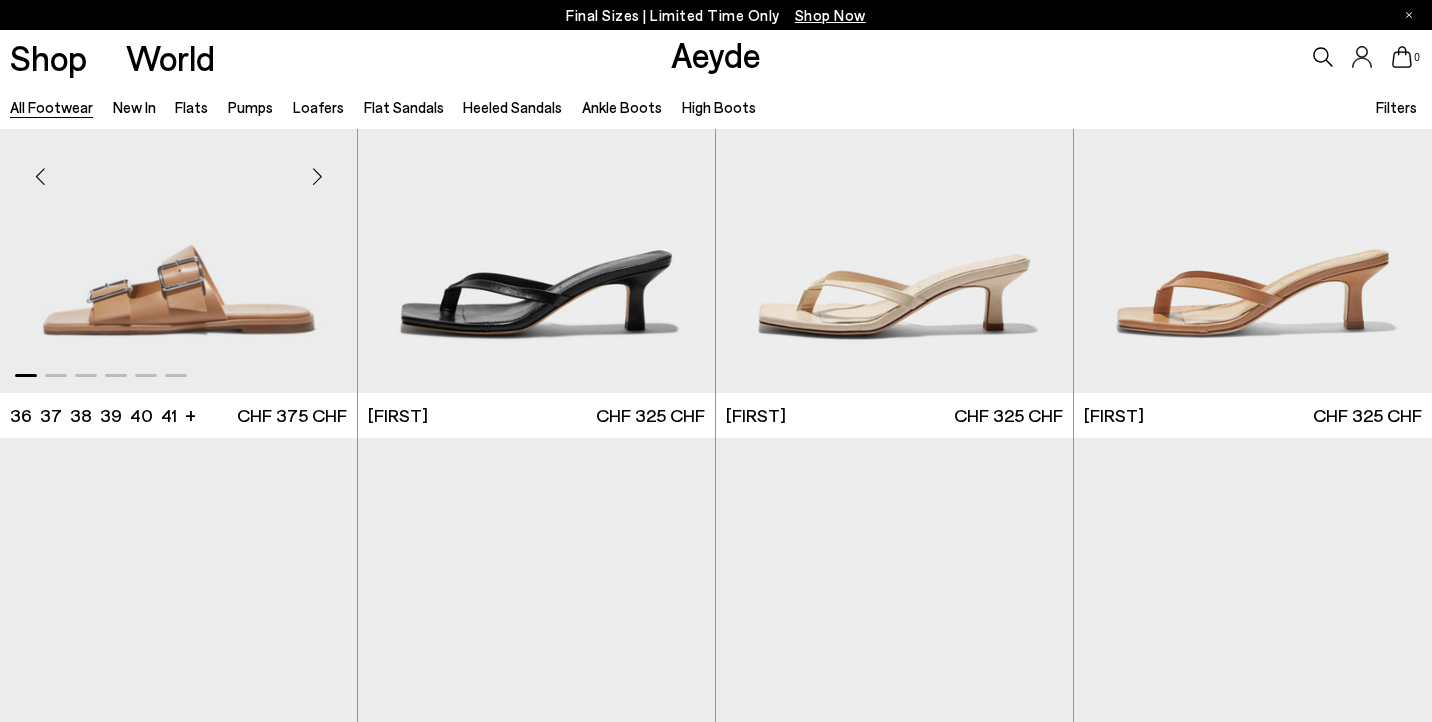 scroll, scrollTop: 18927, scrollLeft: 0, axis: vertical 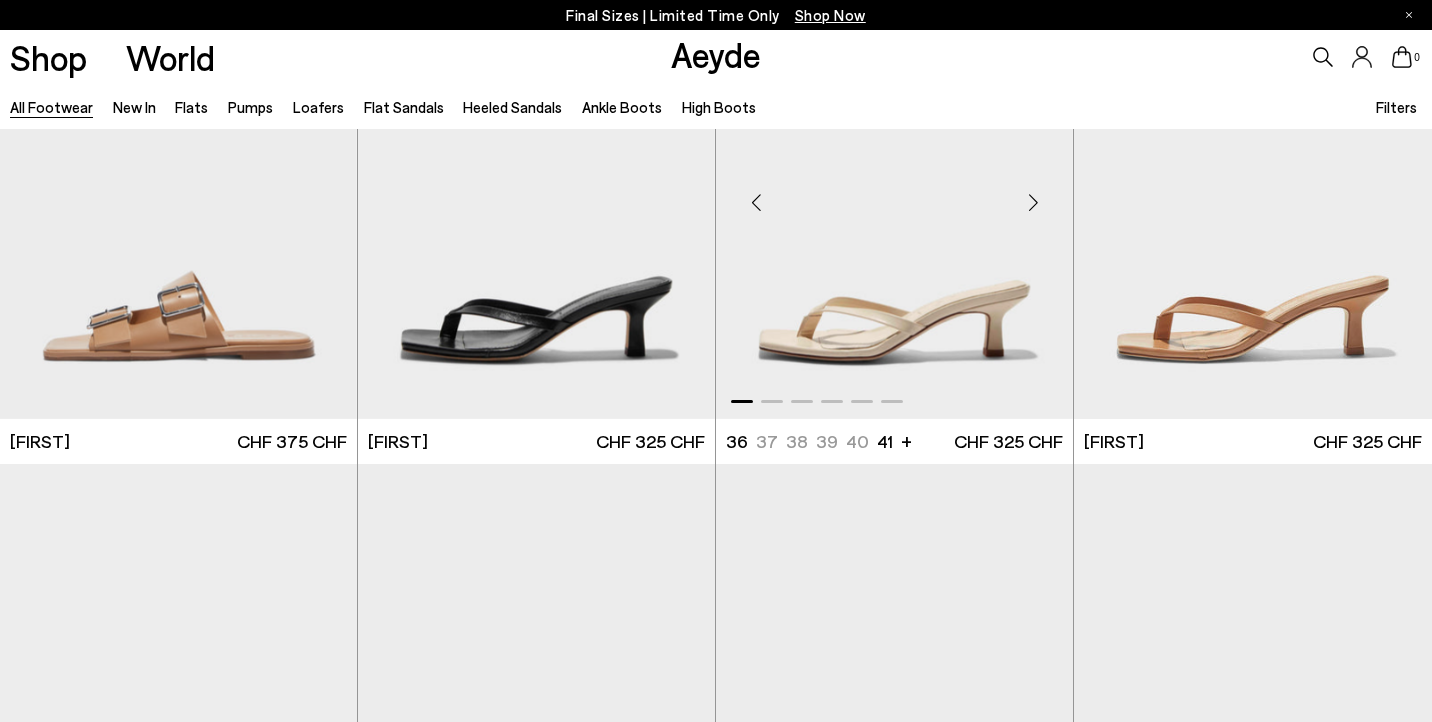click at bounding box center [1033, 203] 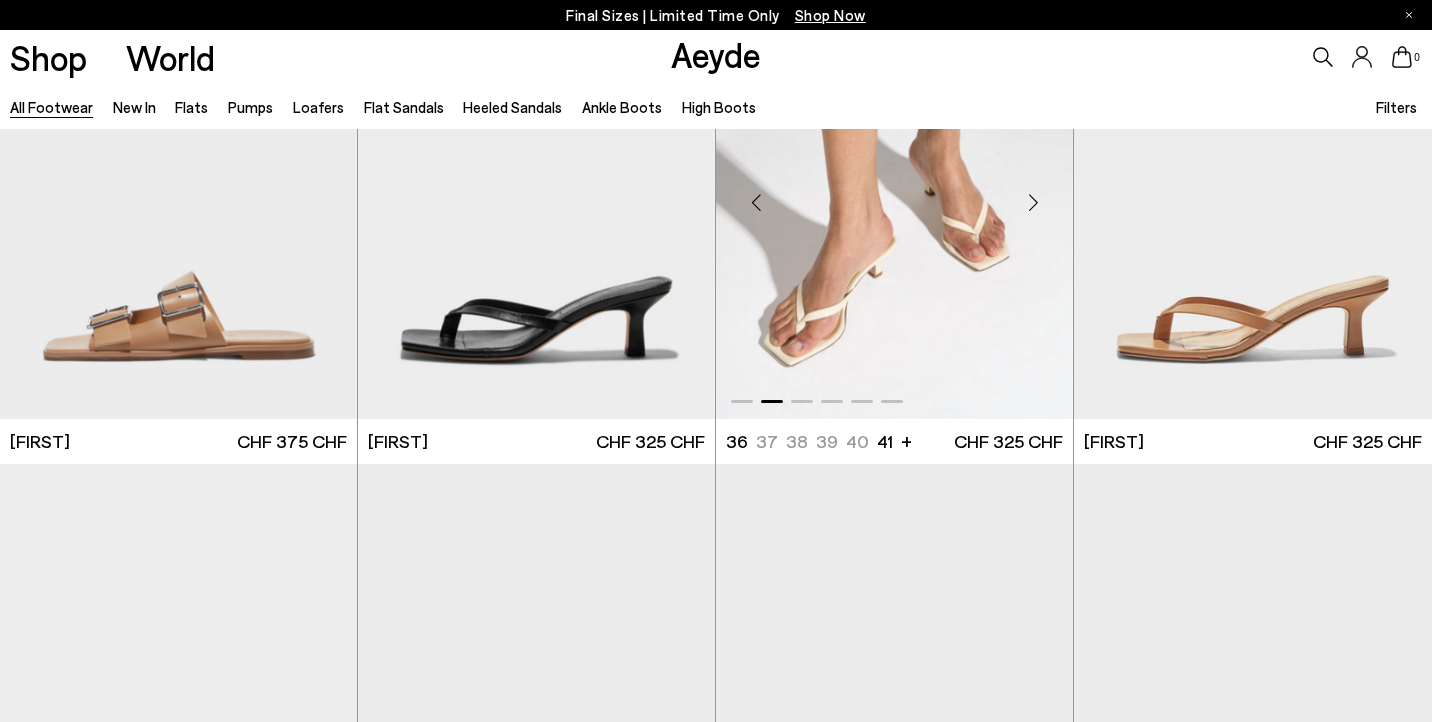 click at bounding box center (1033, 203) 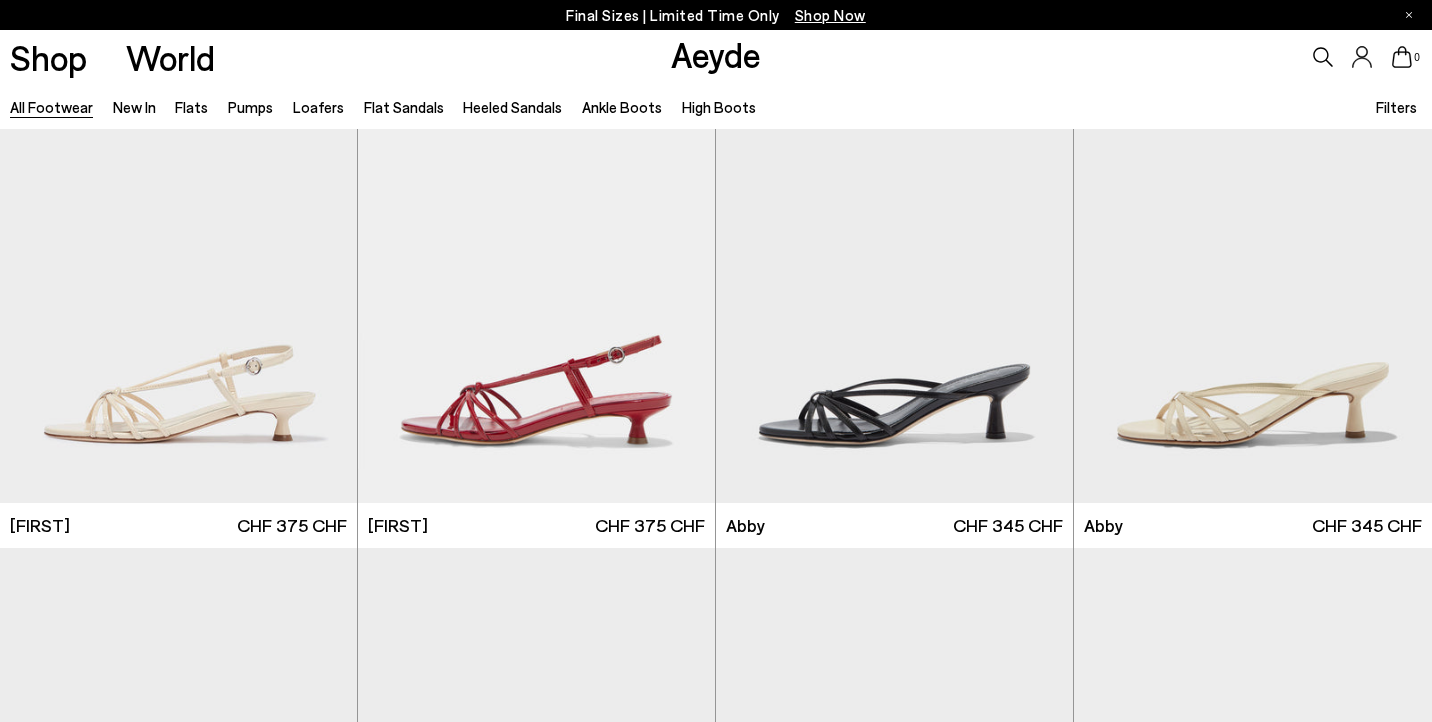 scroll, scrollTop: 25385, scrollLeft: 0, axis: vertical 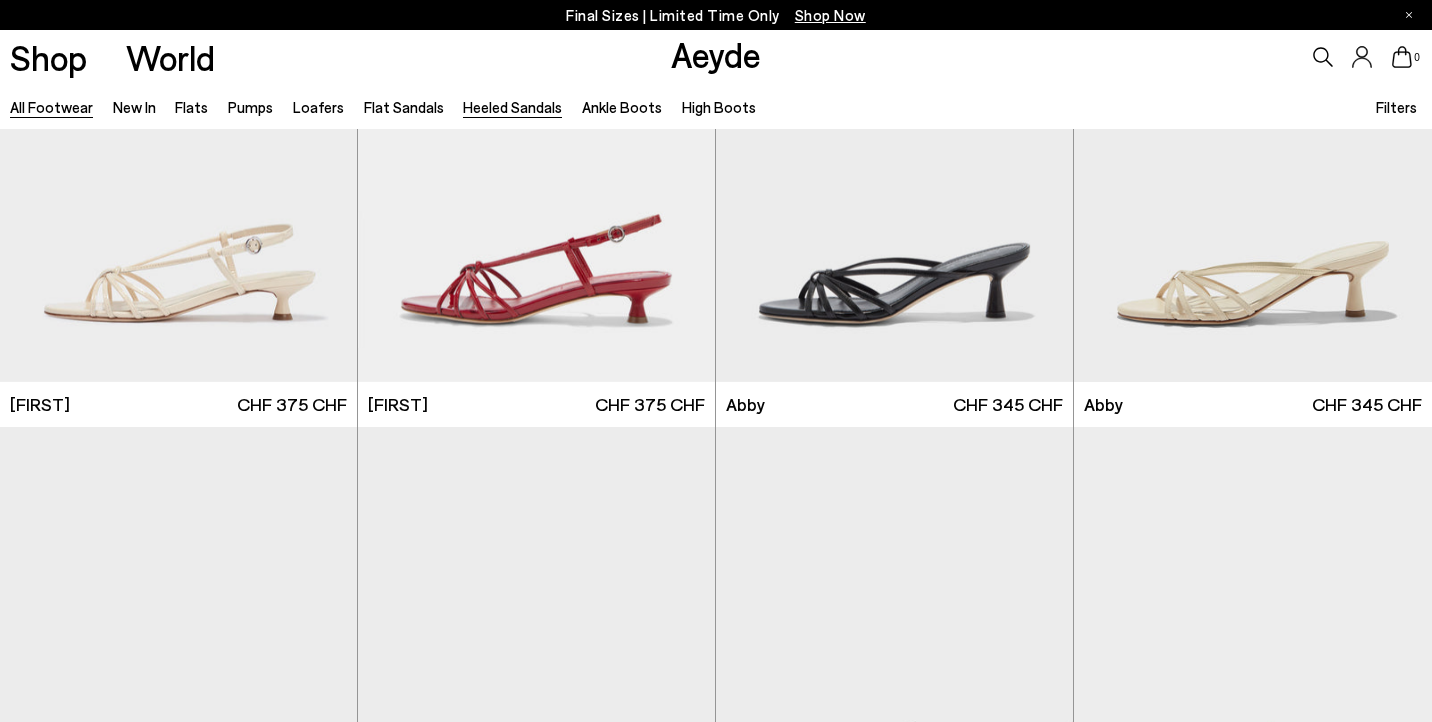 click on "Heeled Sandals" at bounding box center [512, 107] 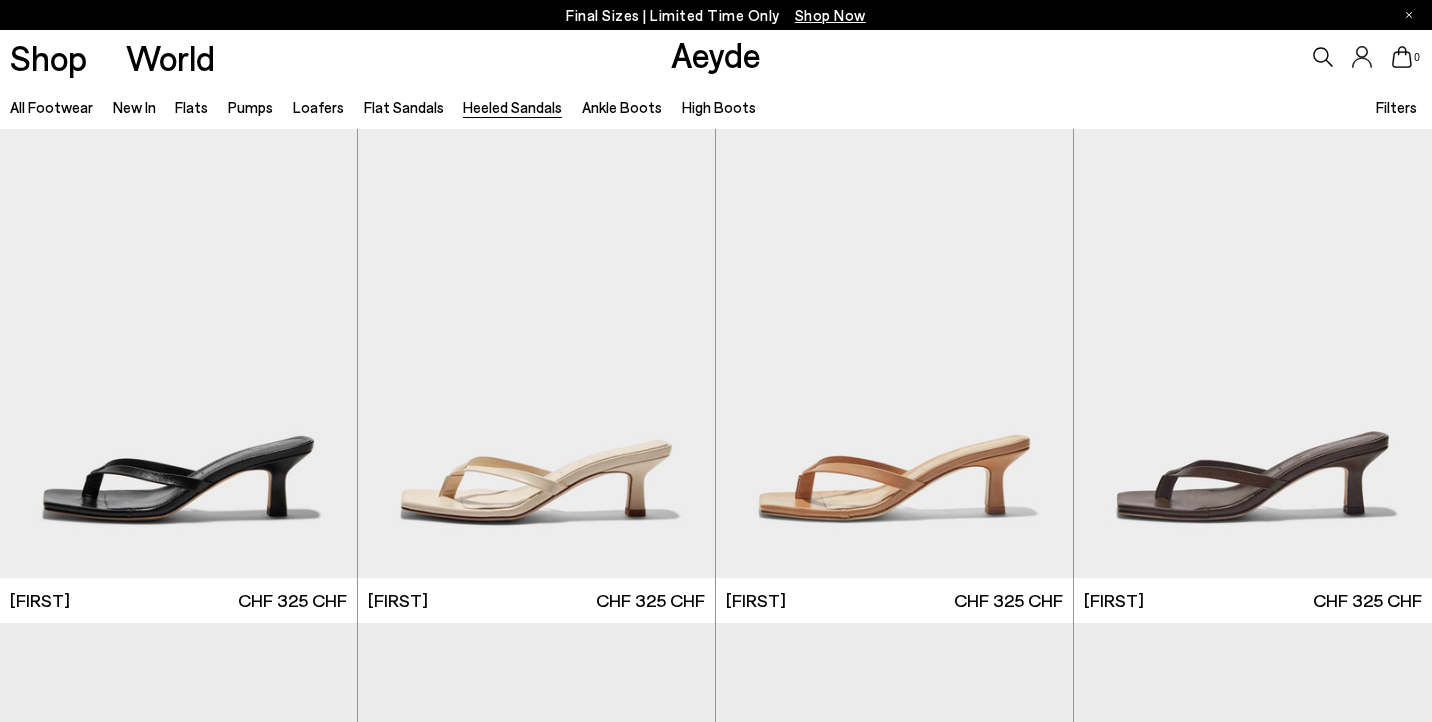 scroll, scrollTop: 0, scrollLeft: 0, axis: both 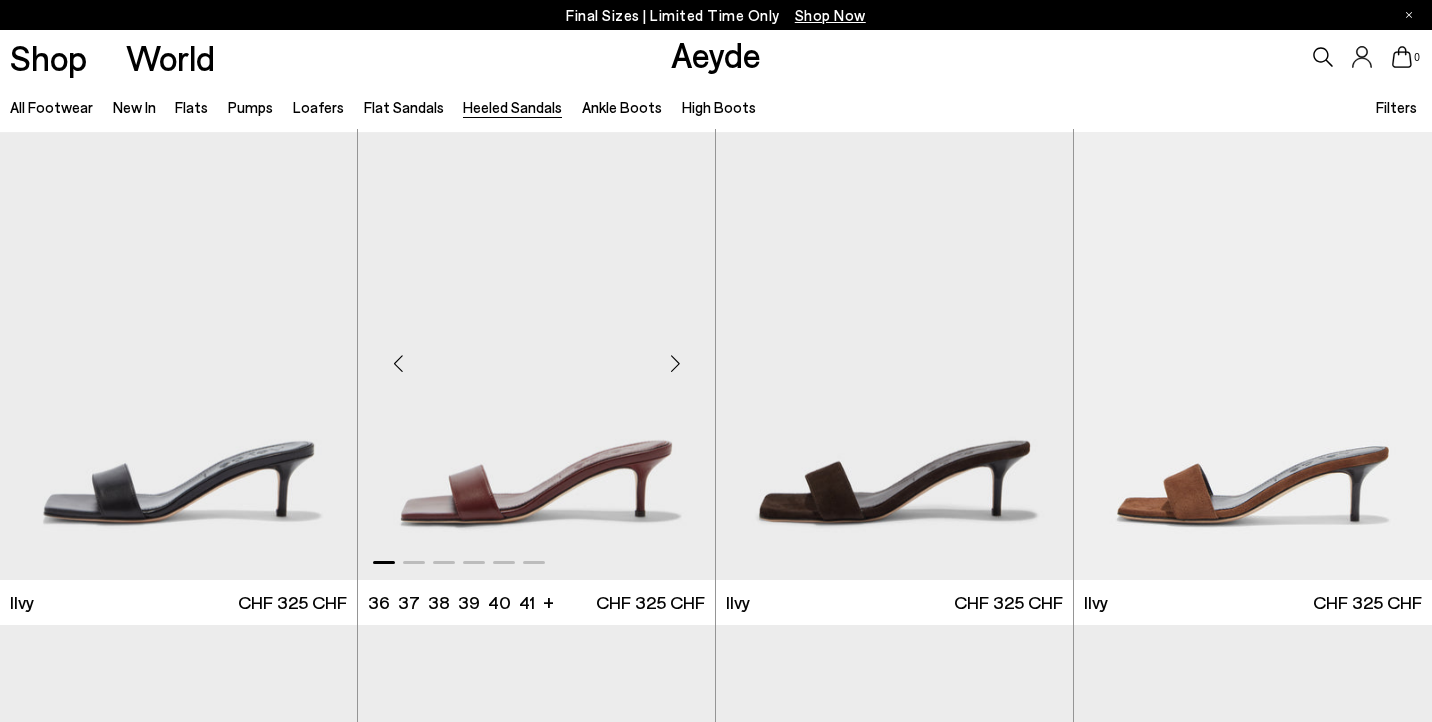 click at bounding box center [536, 356] 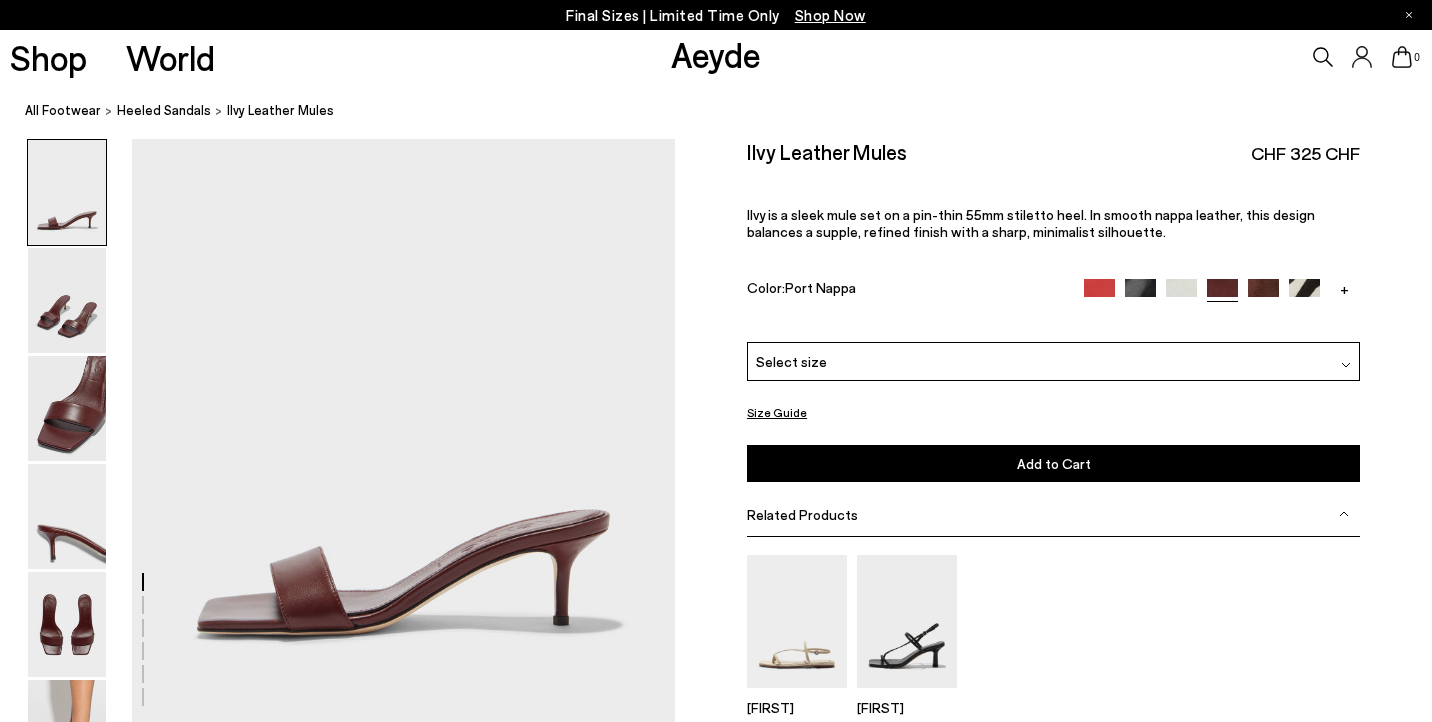 scroll, scrollTop: 0, scrollLeft: 0, axis: both 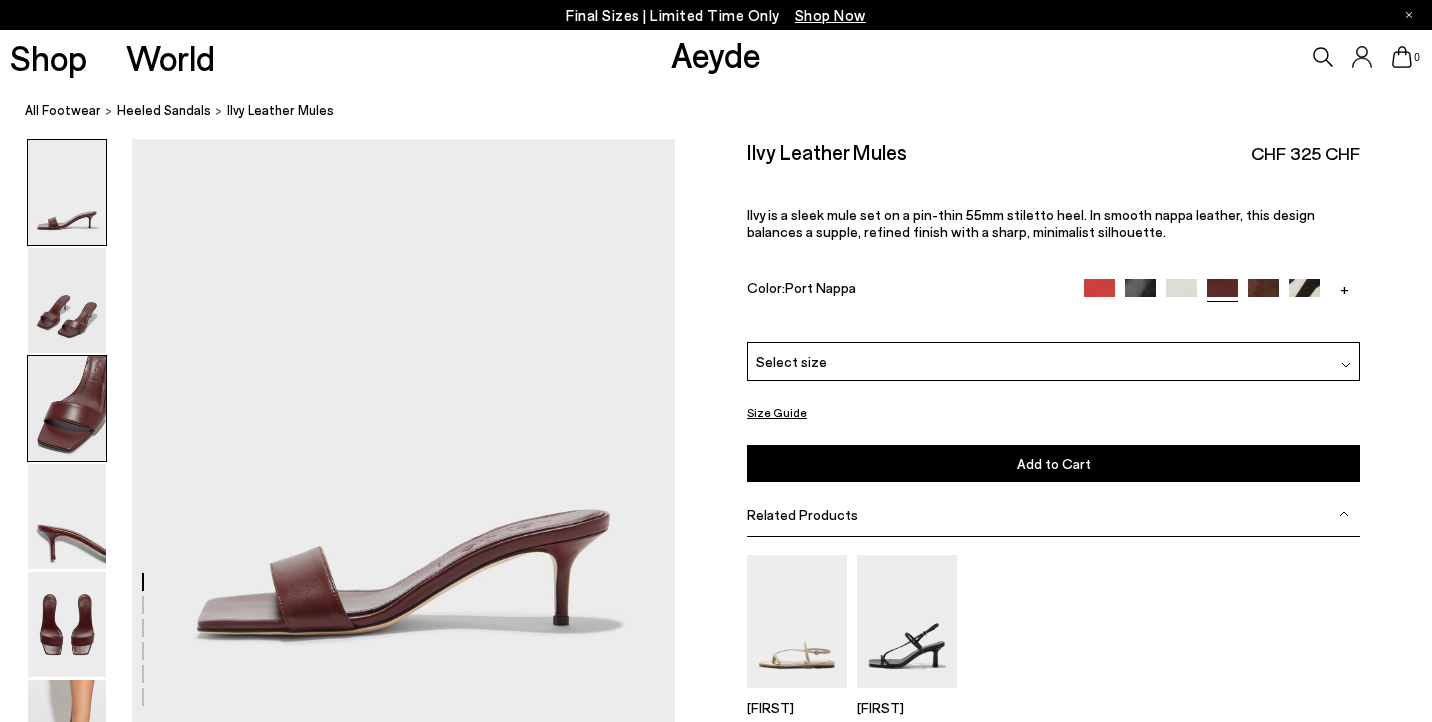 click at bounding box center (67, 408) 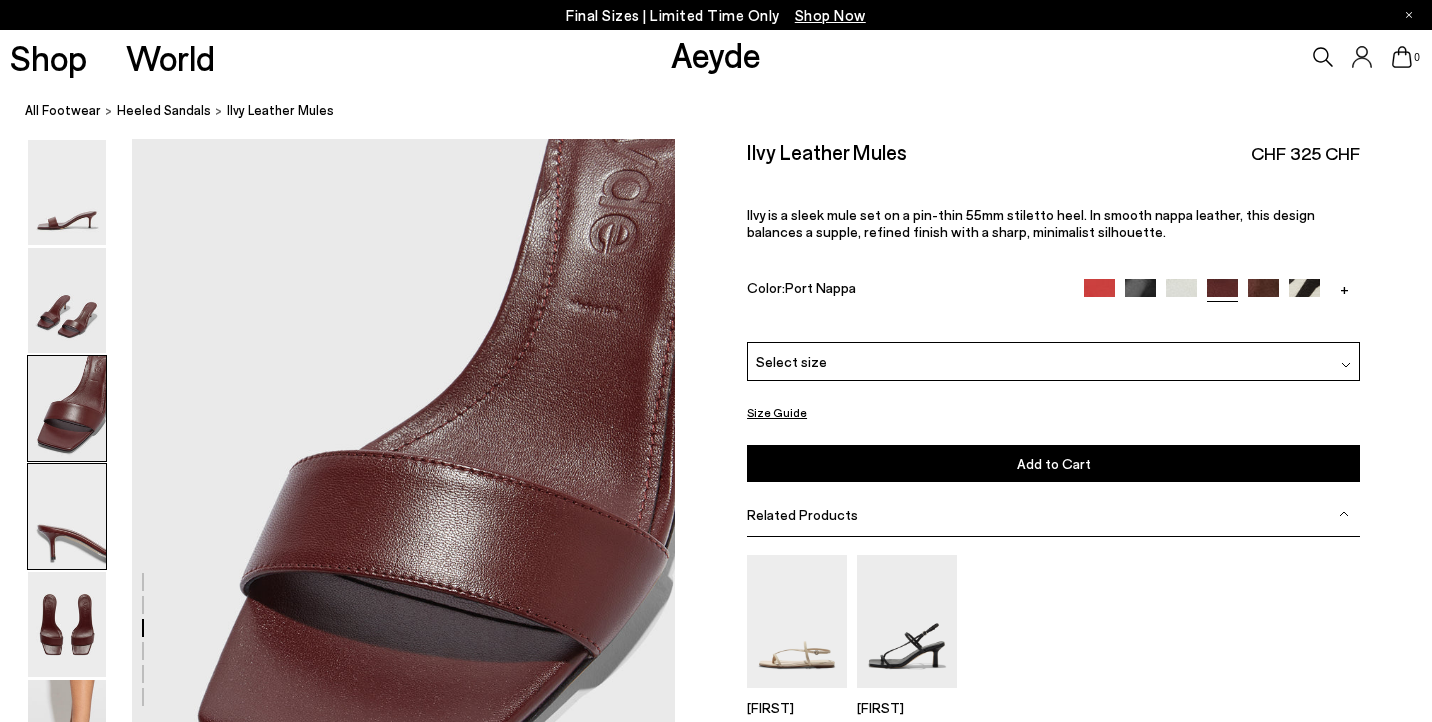 click at bounding box center (67, 516) 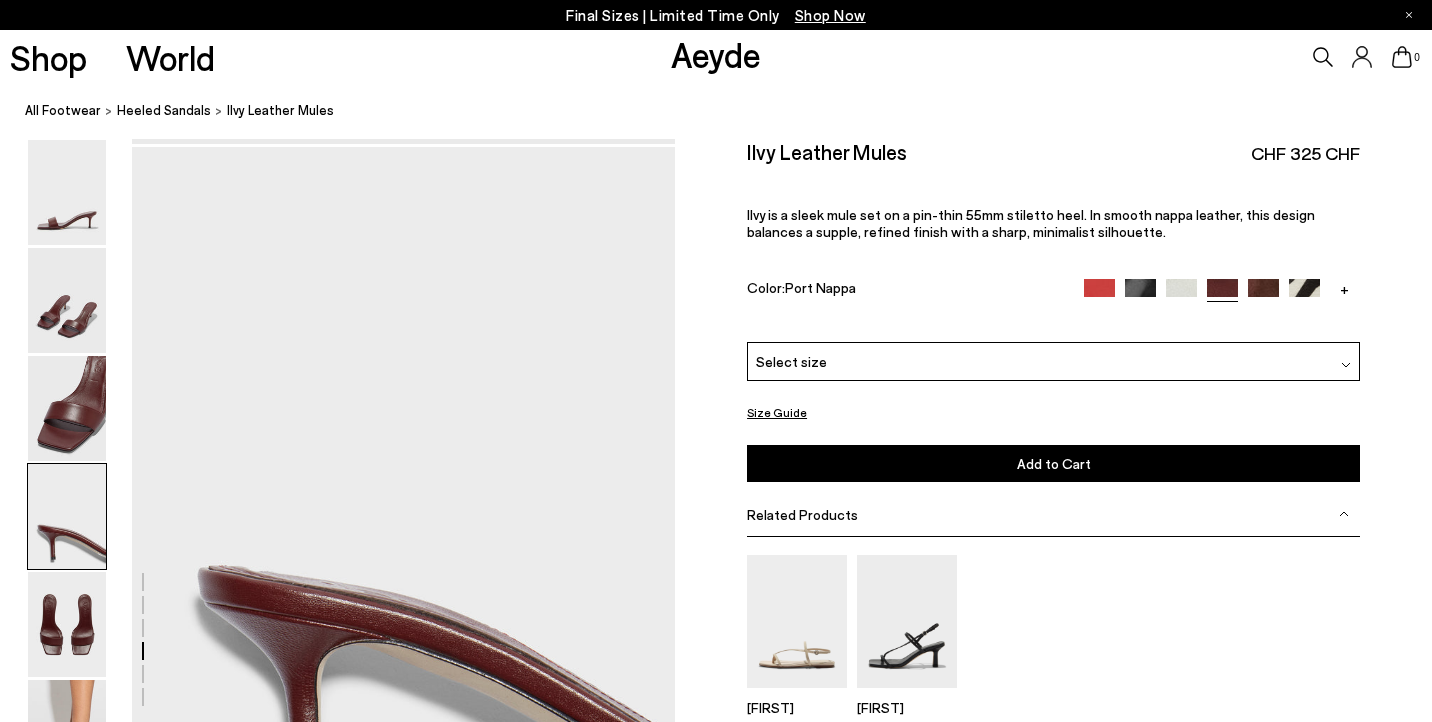 scroll, scrollTop: 2042, scrollLeft: 0, axis: vertical 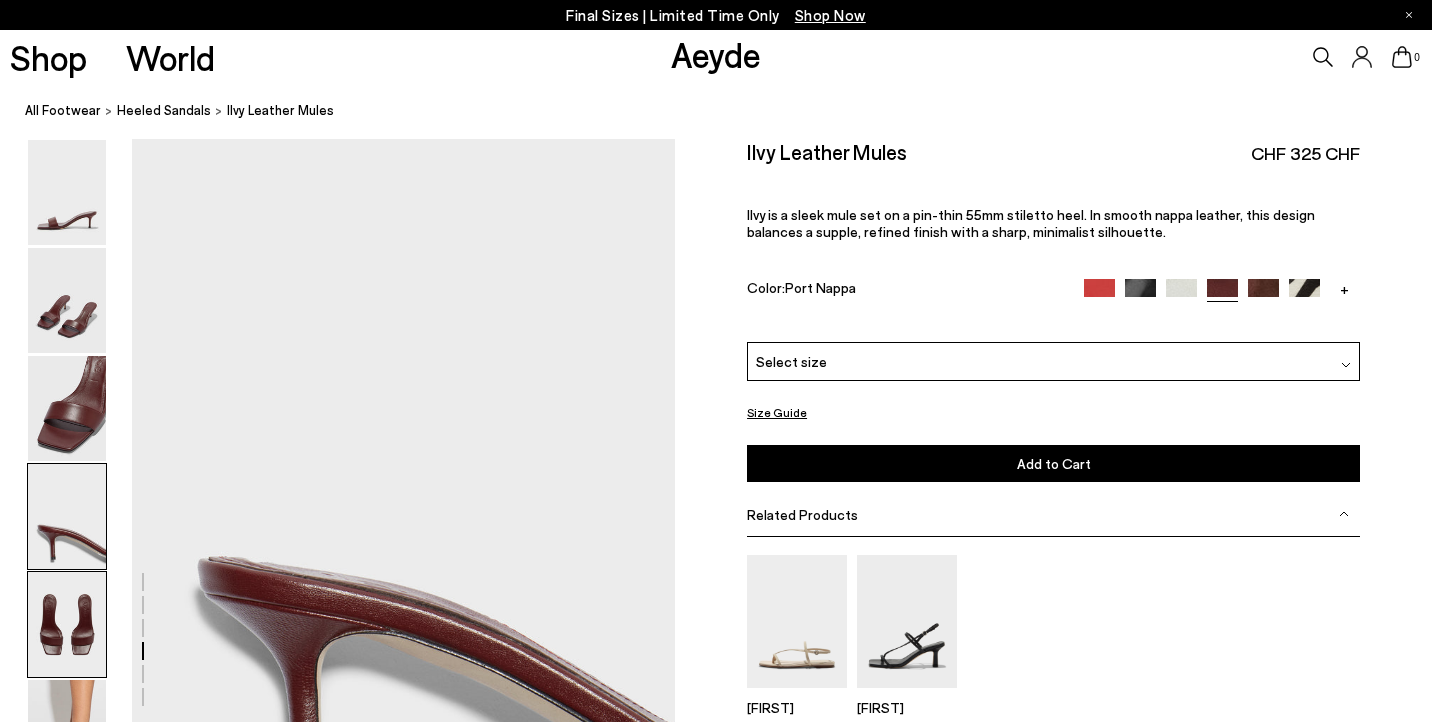 click at bounding box center (67, 624) 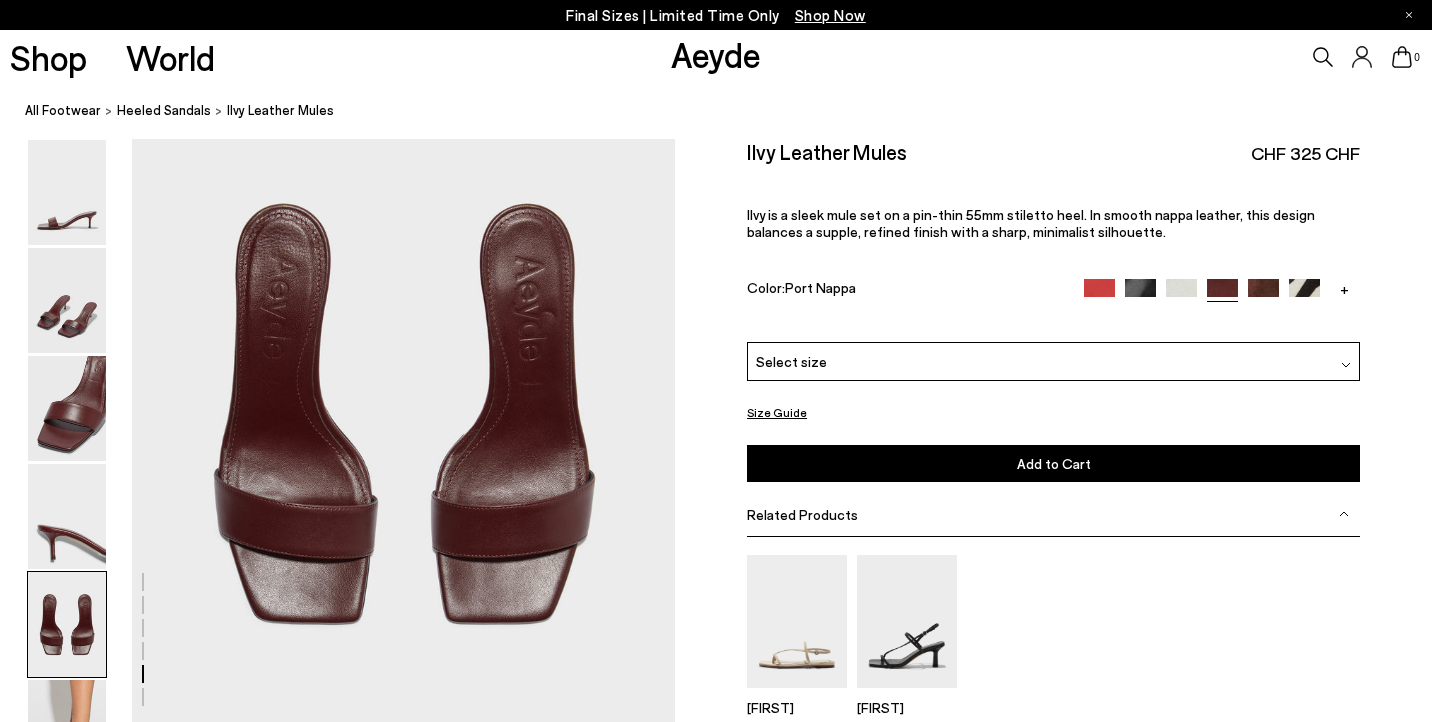 scroll, scrollTop: 2913, scrollLeft: 0, axis: vertical 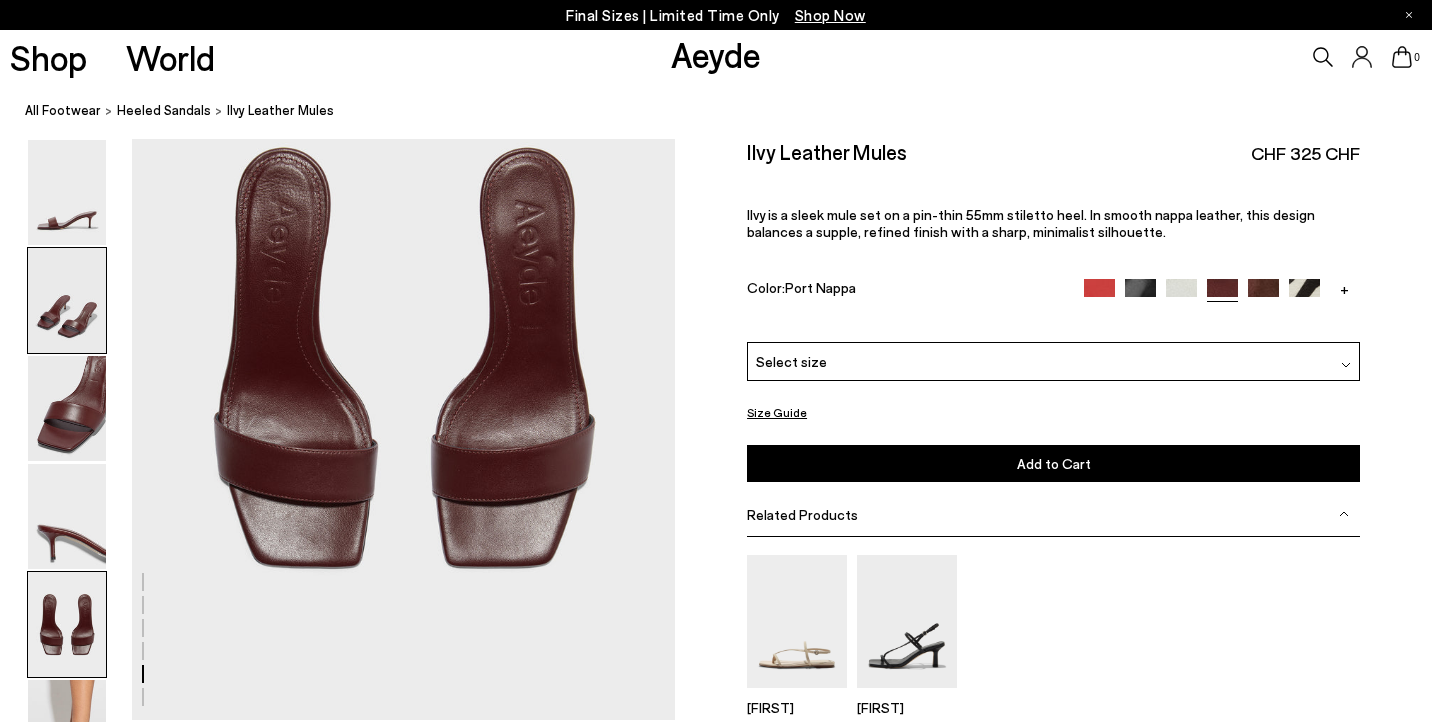 click at bounding box center [67, 300] 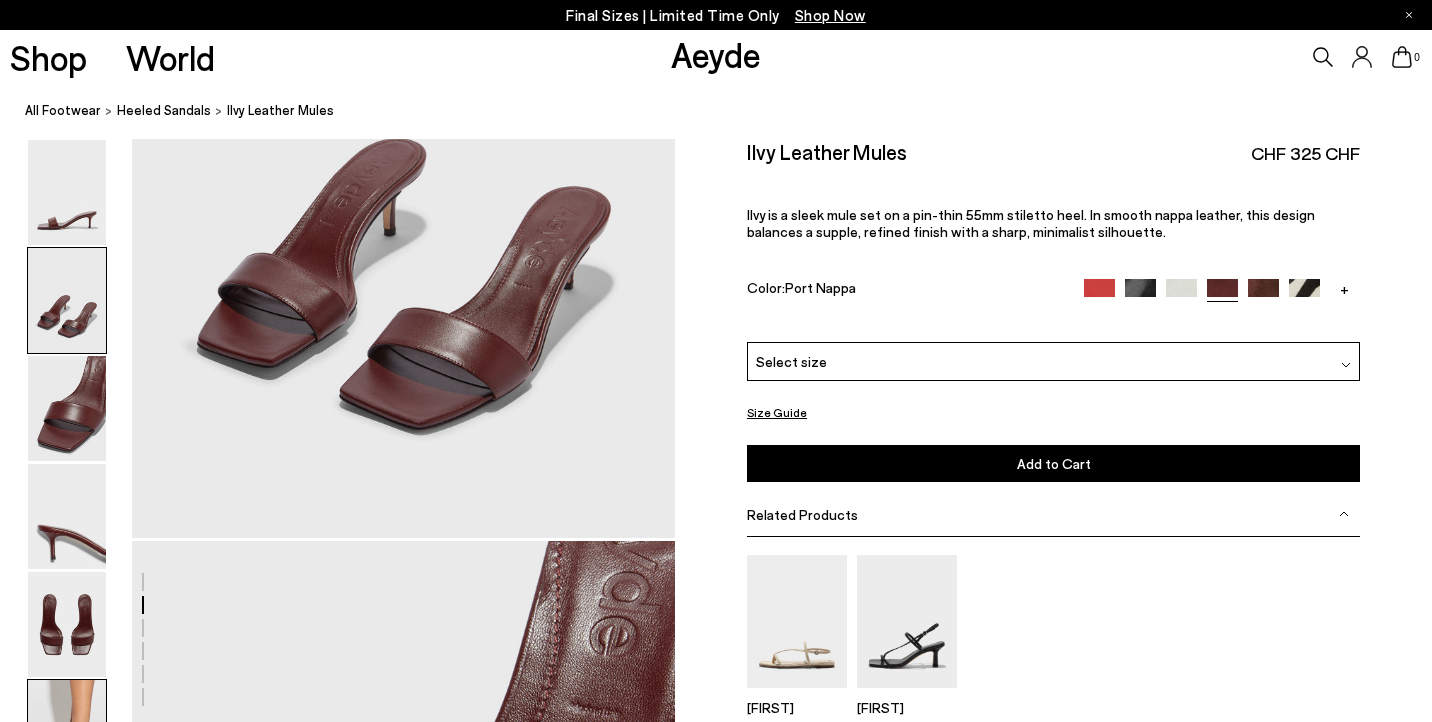 click at bounding box center [67, 732] 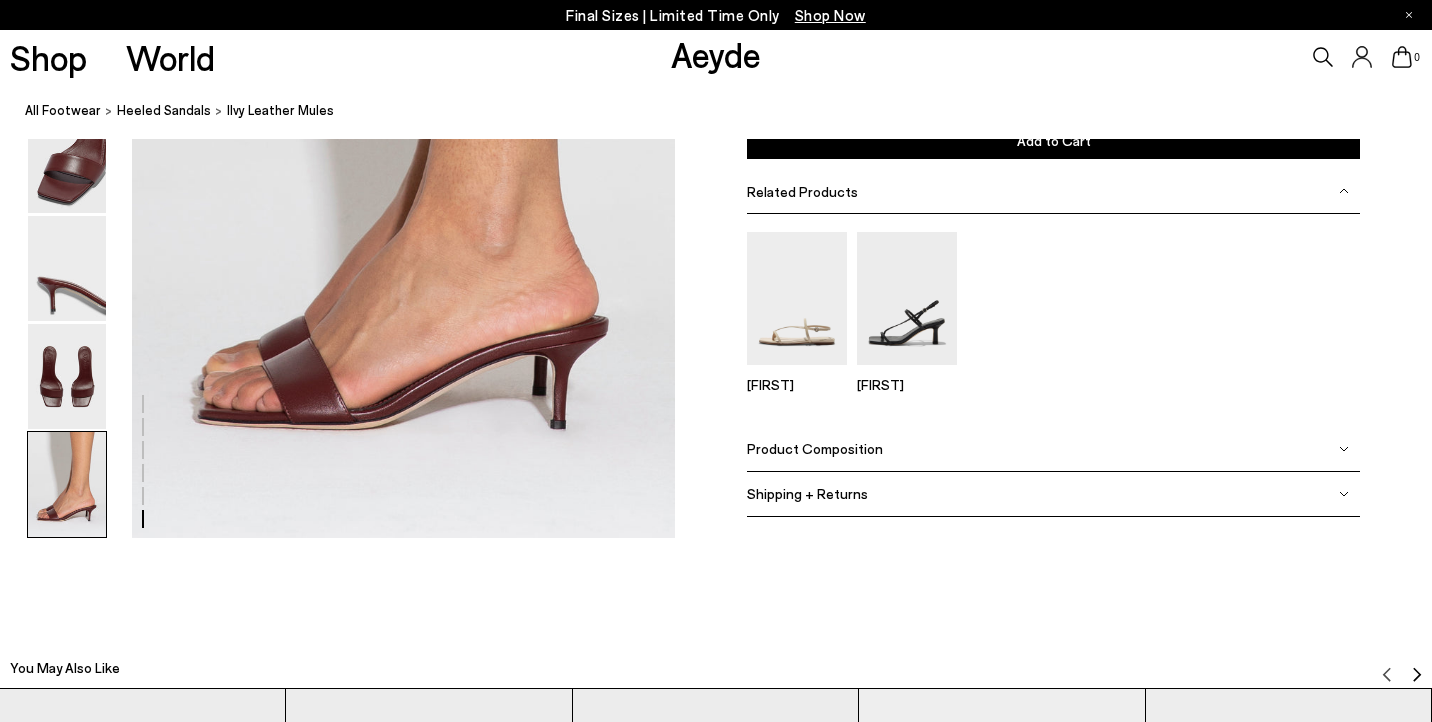 scroll, scrollTop: 3920, scrollLeft: 0, axis: vertical 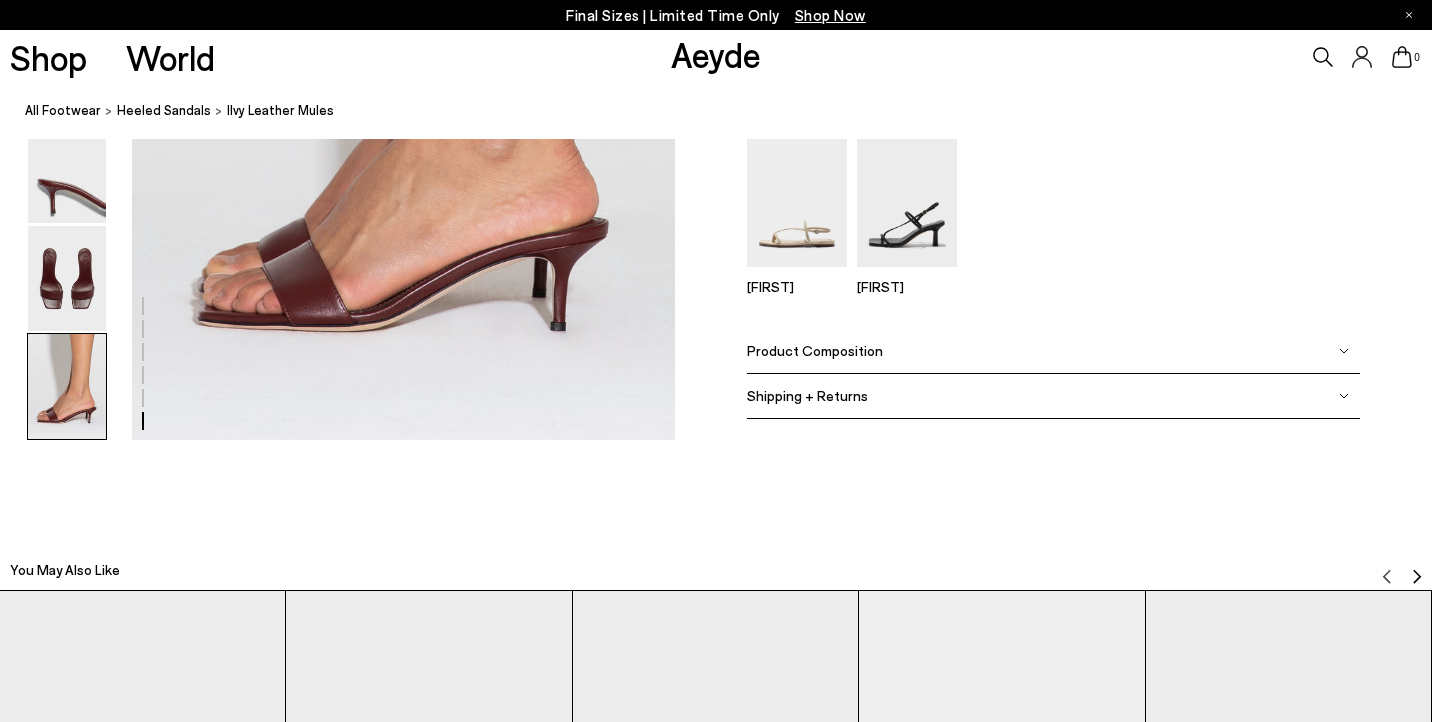 click on "Product Composition" at bounding box center (815, 350) 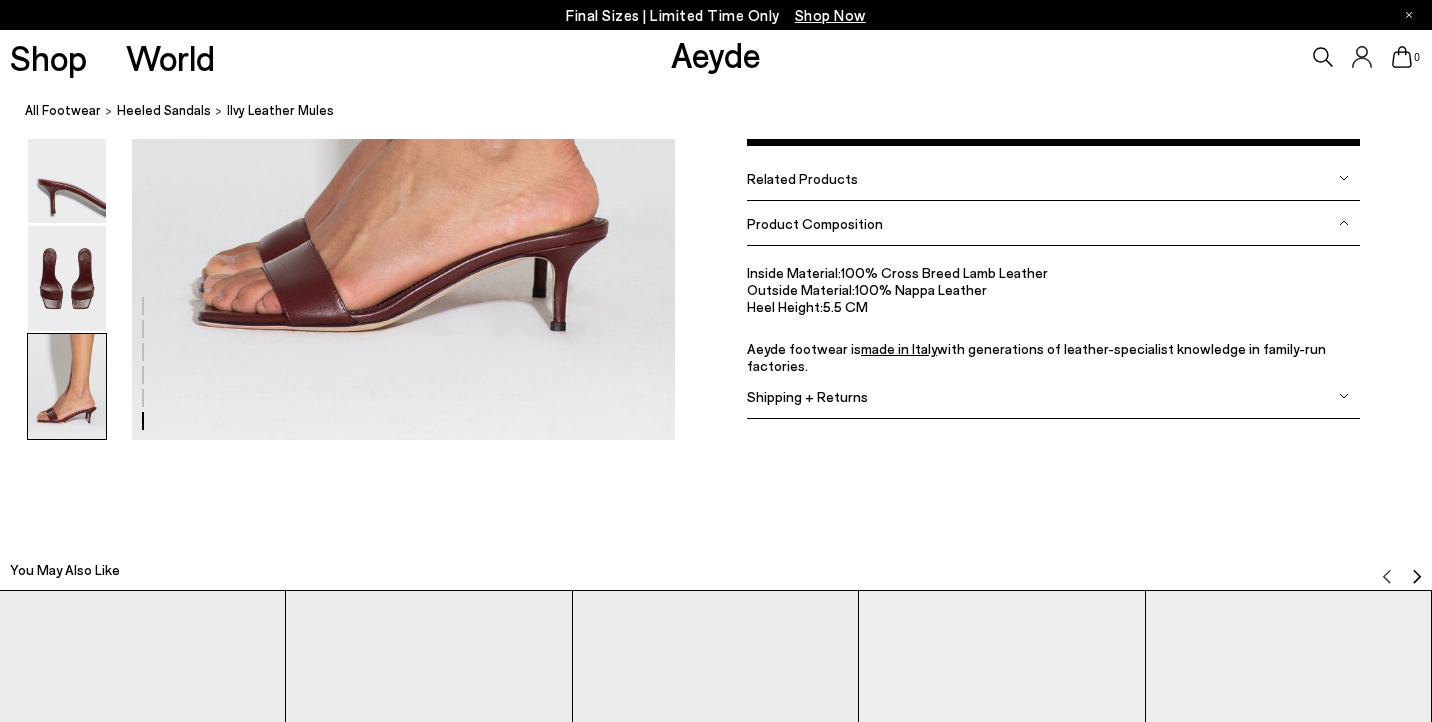 click on "Shipping + Returns" at bounding box center (807, 395) 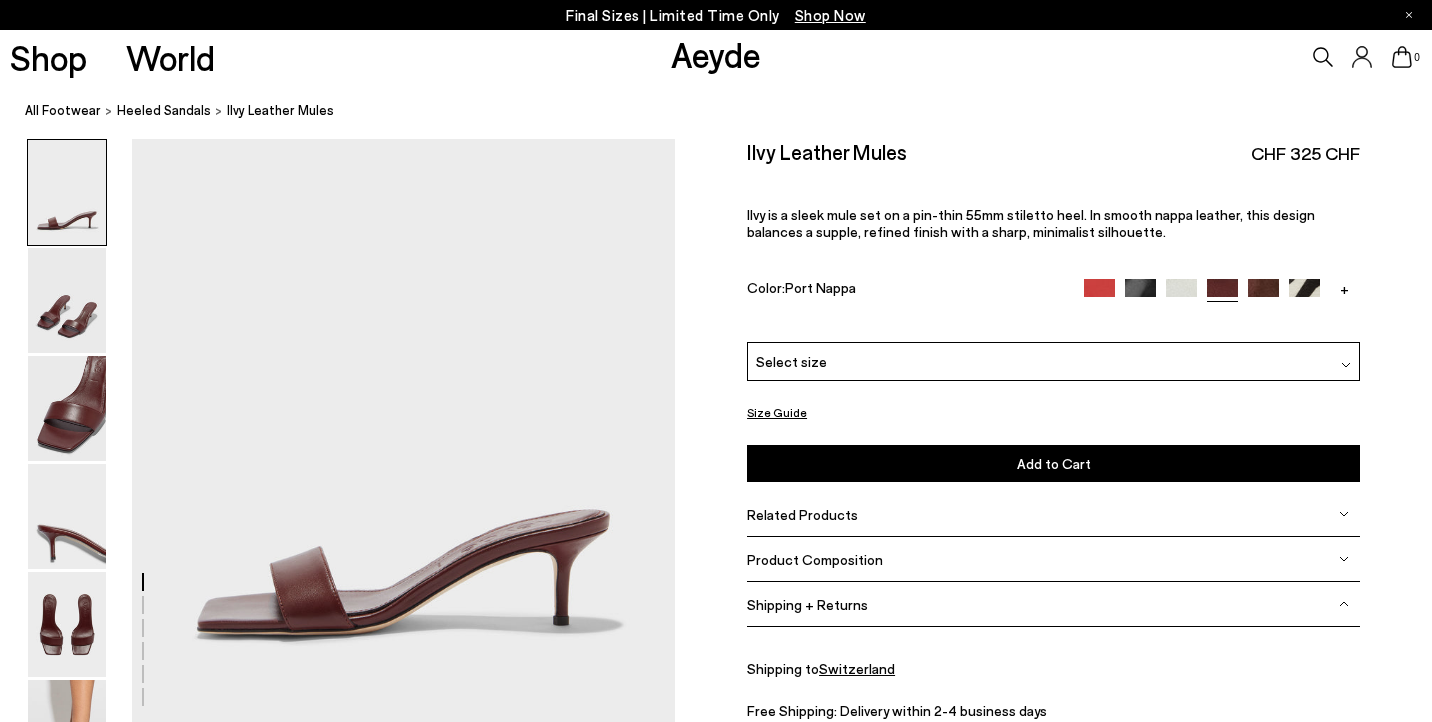 scroll, scrollTop: 0, scrollLeft: 0, axis: both 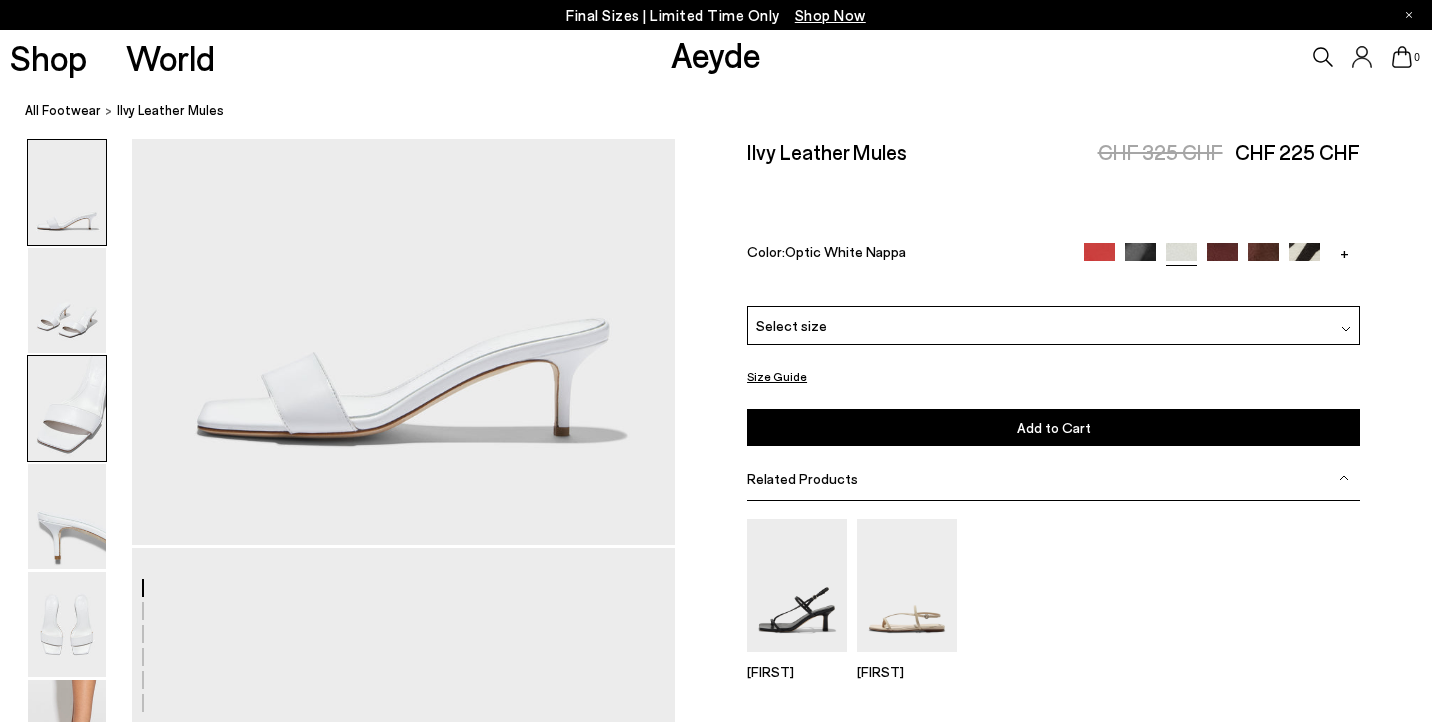 click at bounding box center (67, 408) 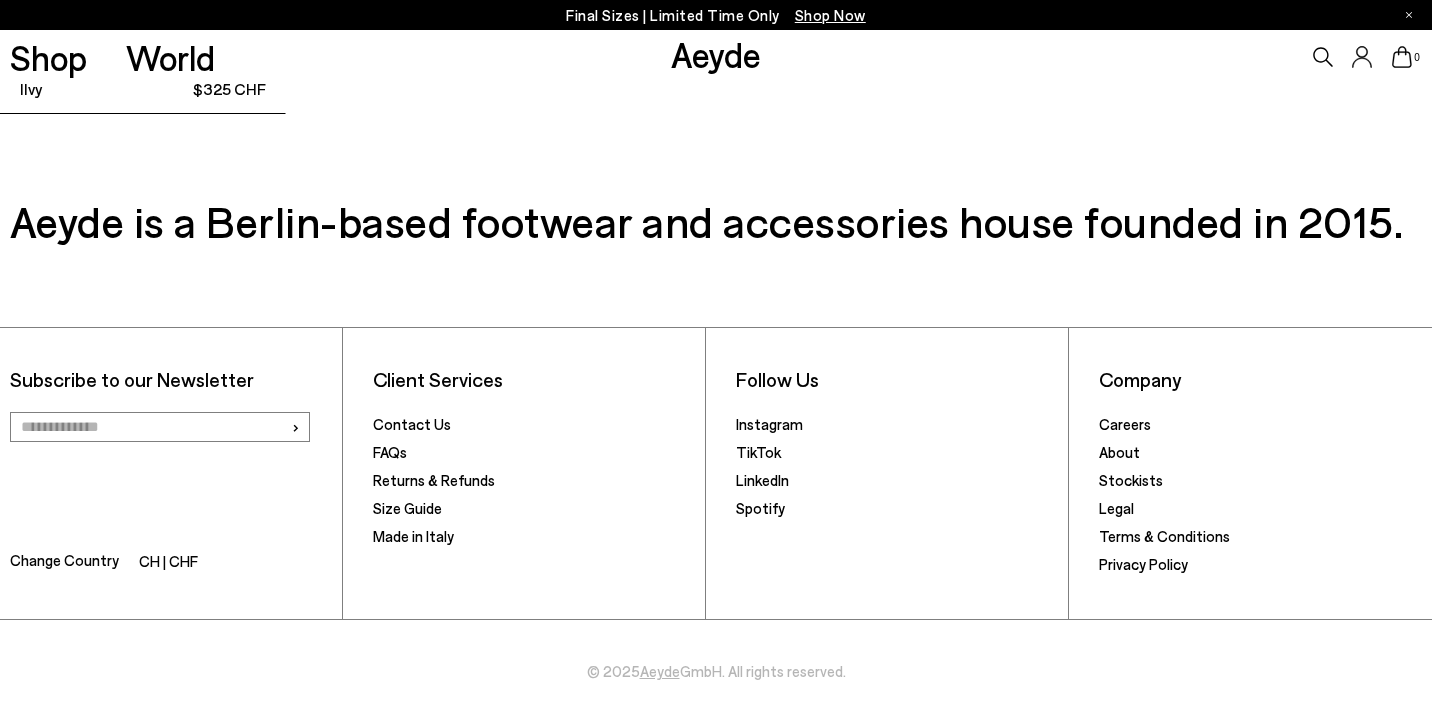 scroll, scrollTop: 5561, scrollLeft: 0, axis: vertical 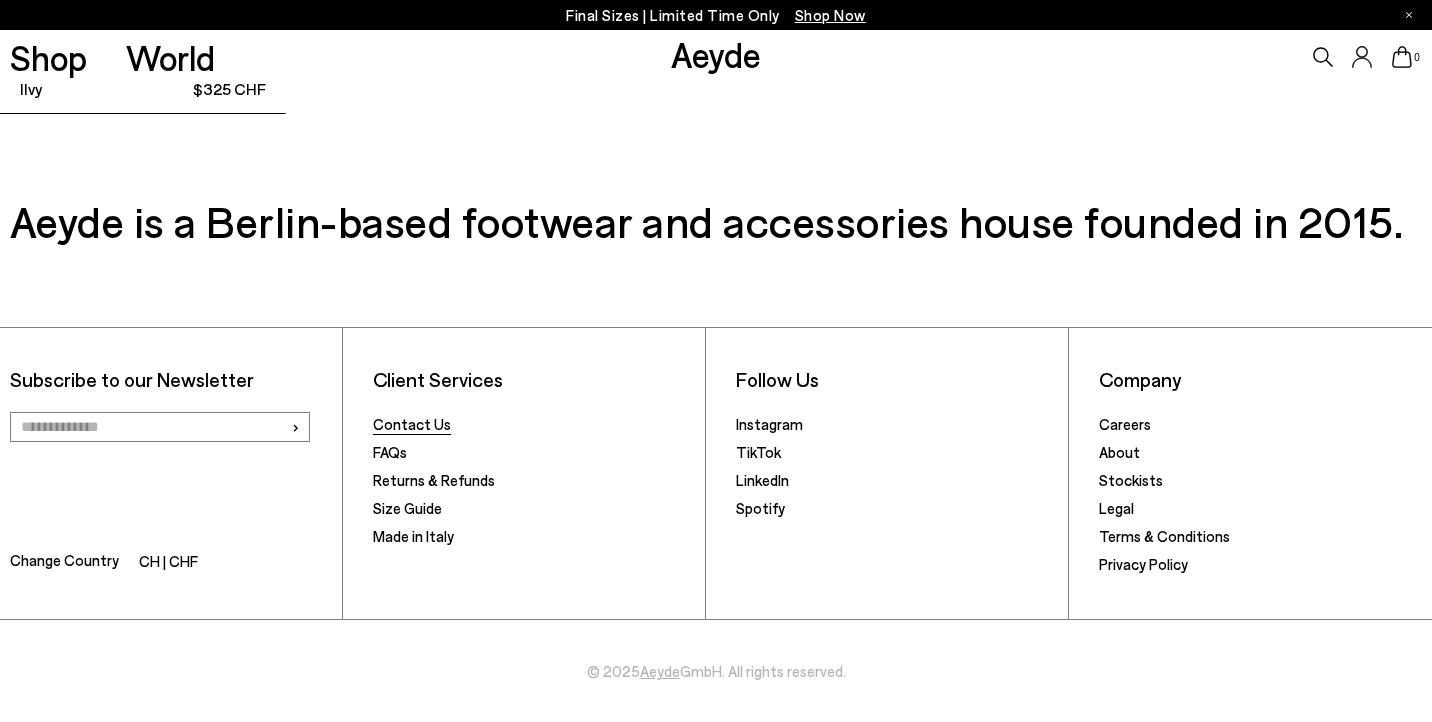 click on "Contact Us" at bounding box center [412, 424] 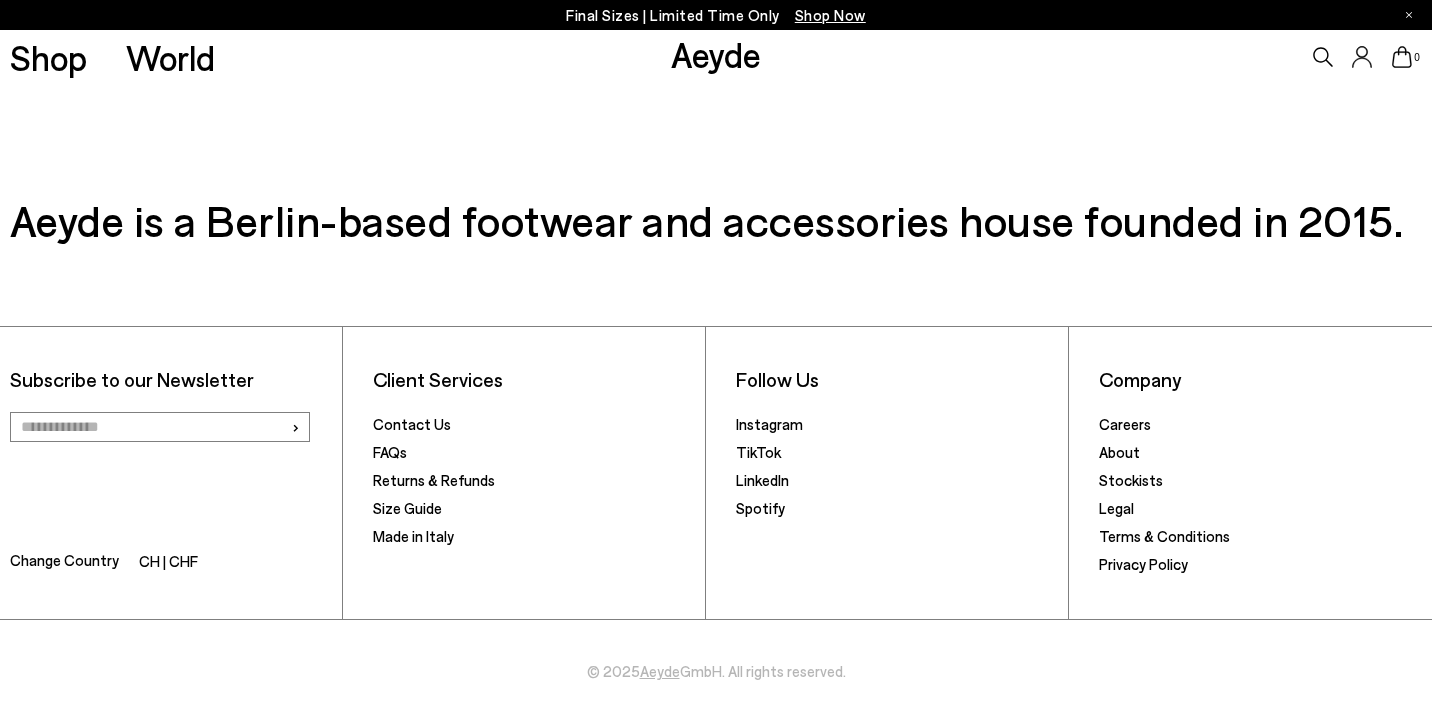 scroll, scrollTop: 826, scrollLeft: 0, axis: vertical 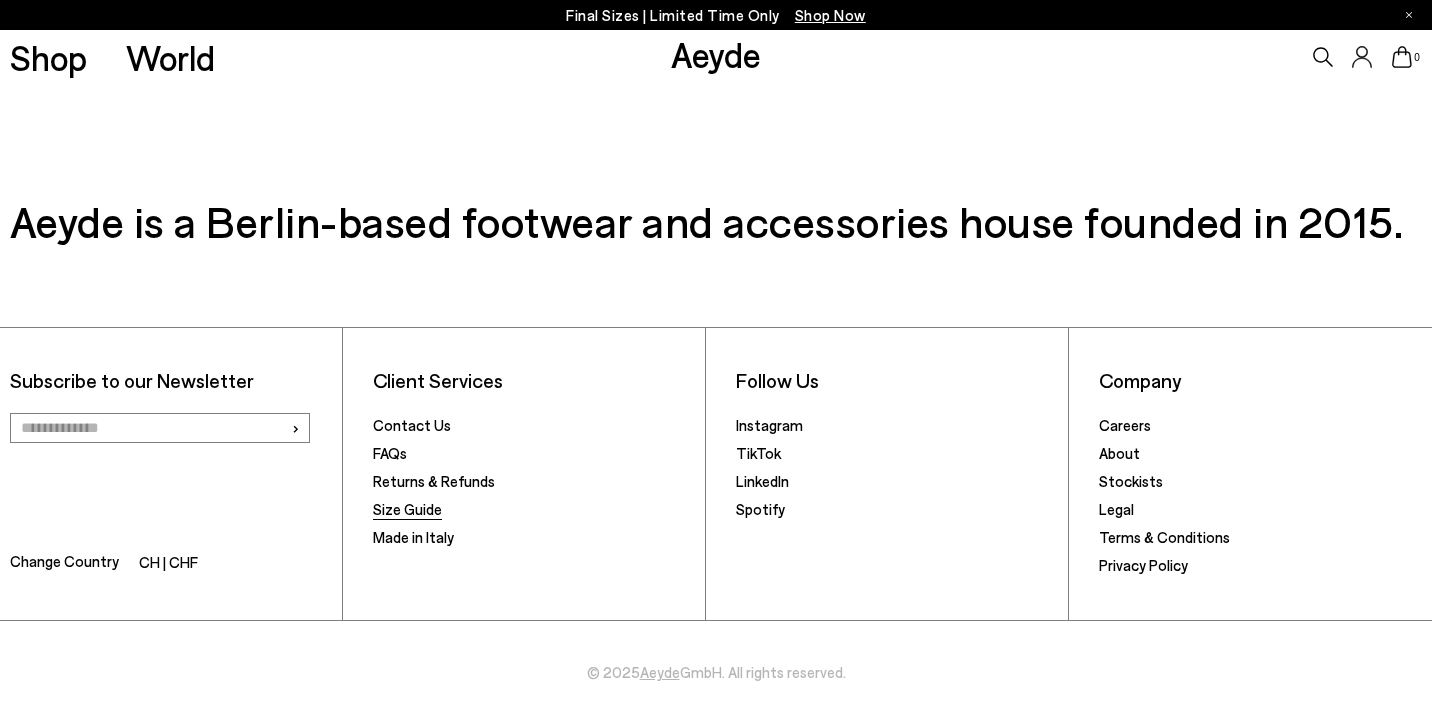 click on "Size Guide" at bounding box center [407, 509] 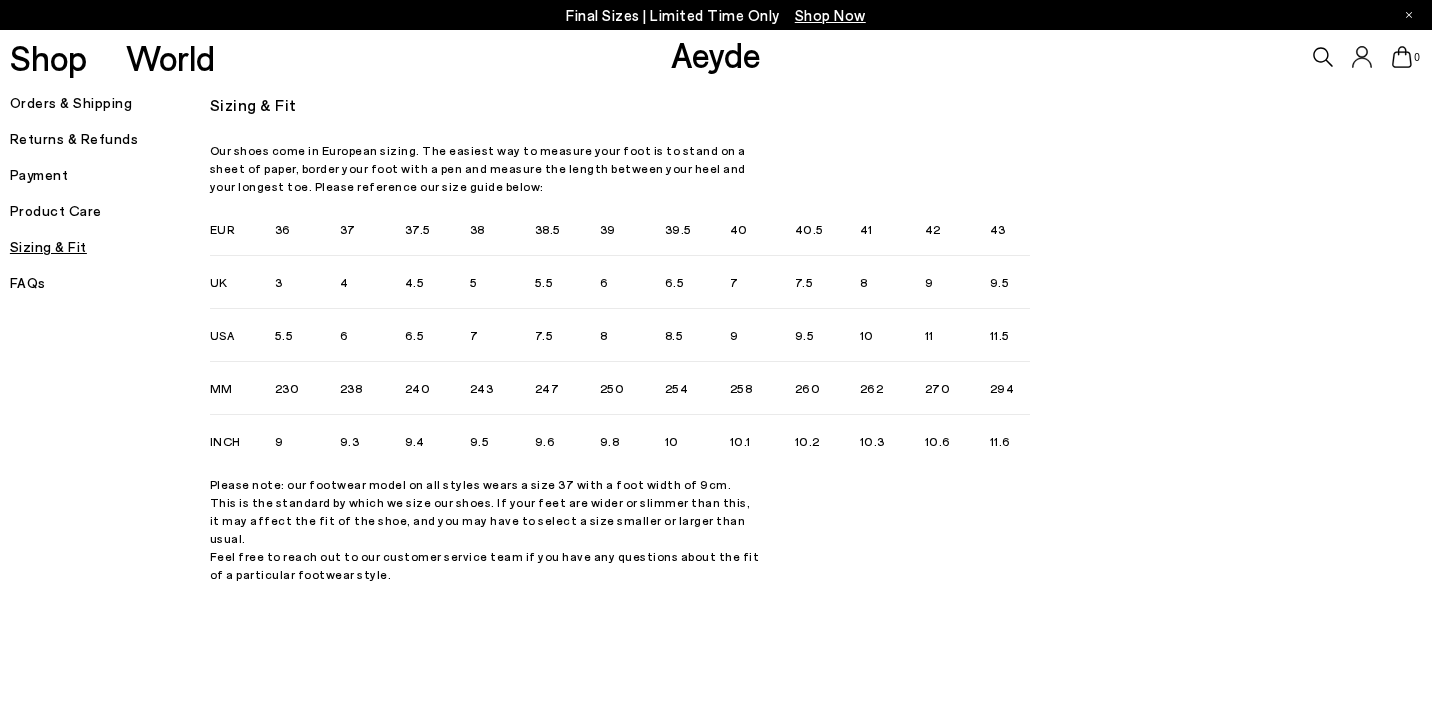 scroll, scrollTop: 0, scrollLeft: 0, axis: both 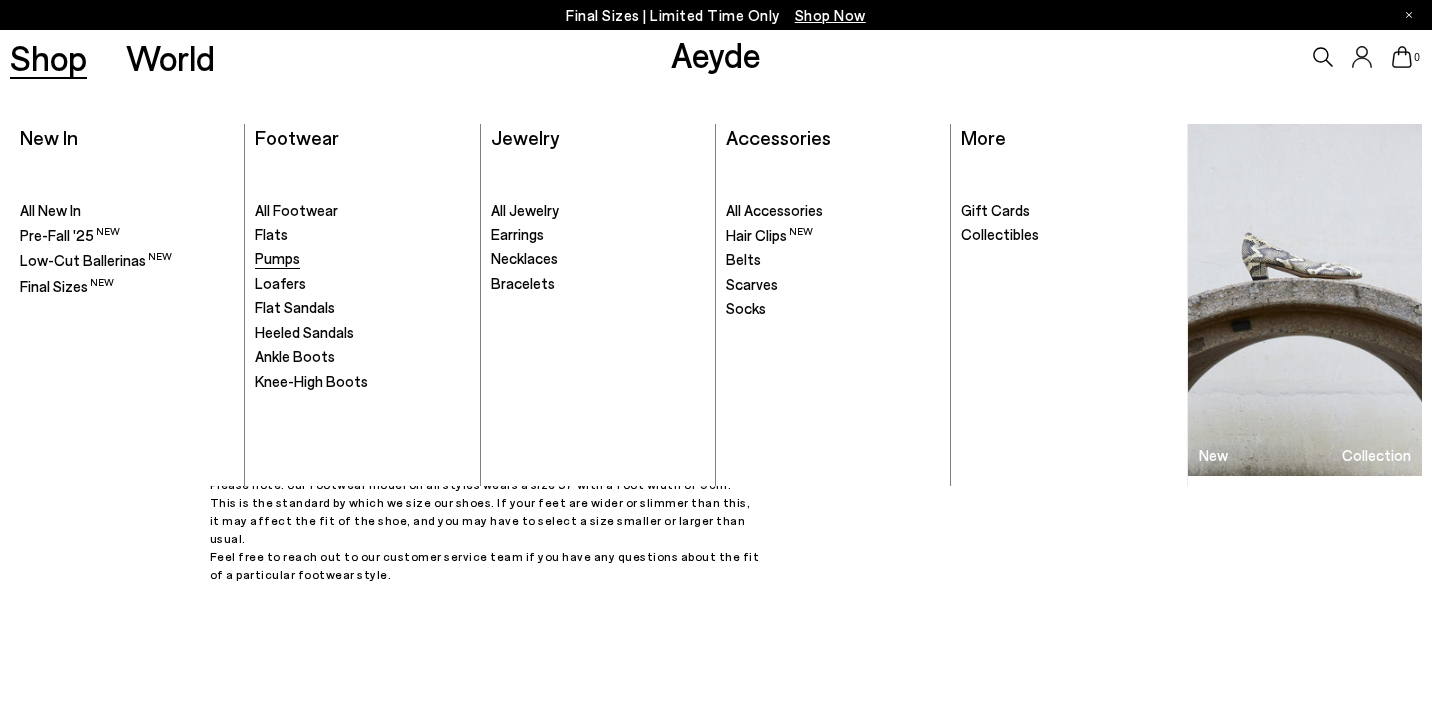 click on "Pumps" at bounding box center (277, 258) 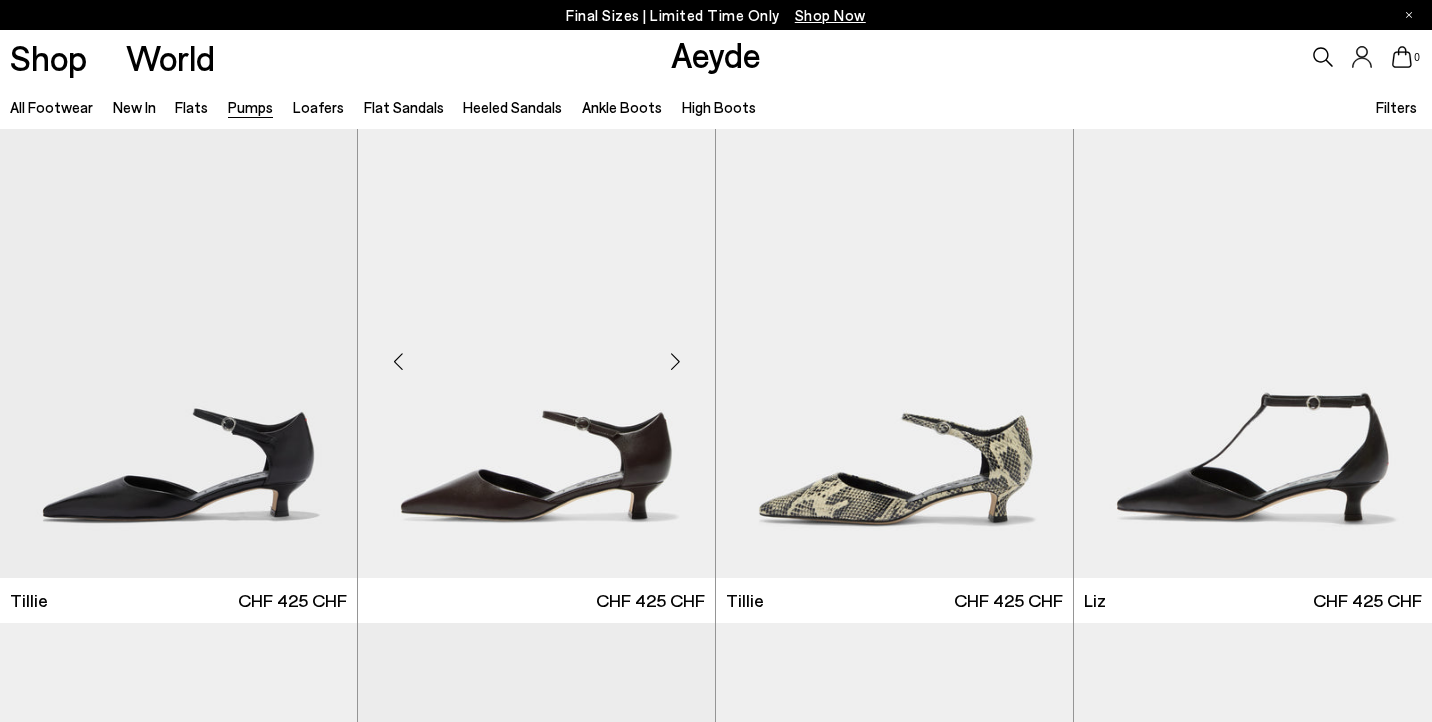 scroll, scrollTop: 0, scrollLeft: 0, axis: both 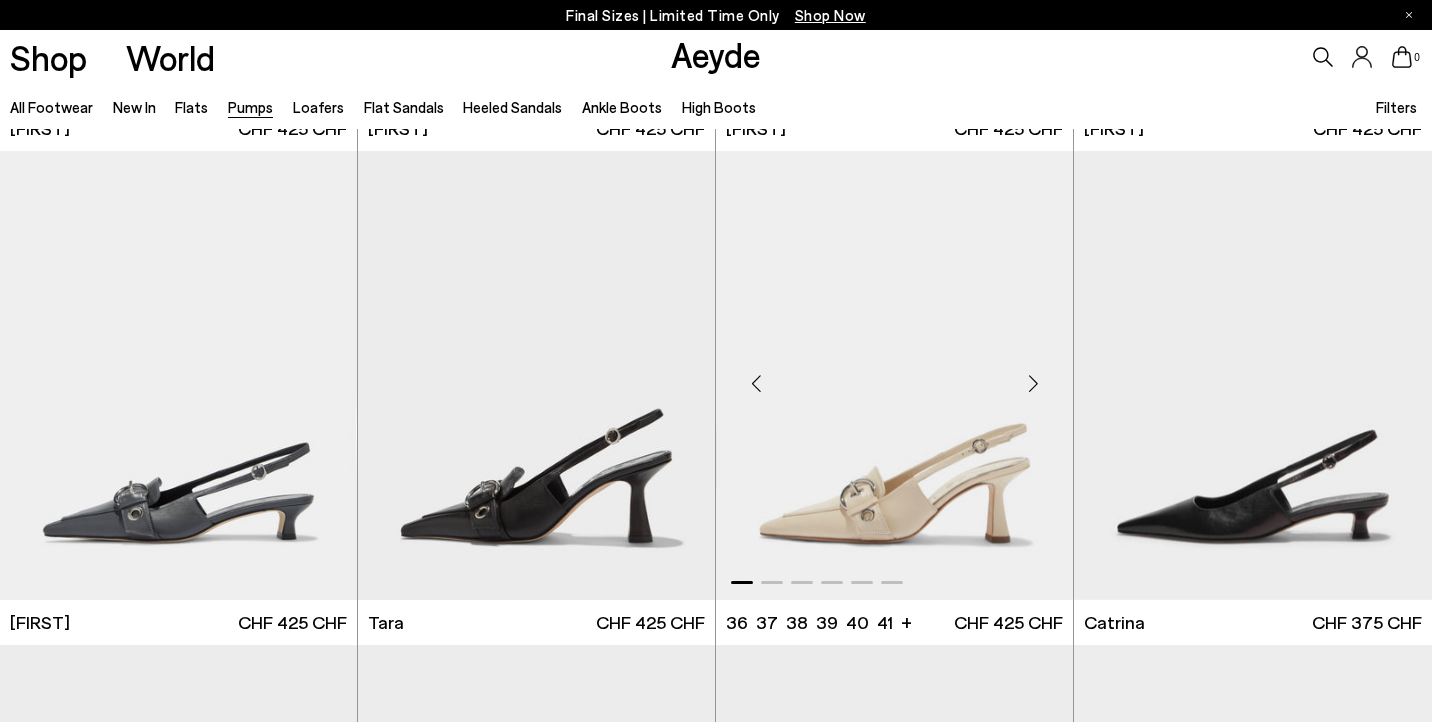 click at bounding box center [1033, 384] 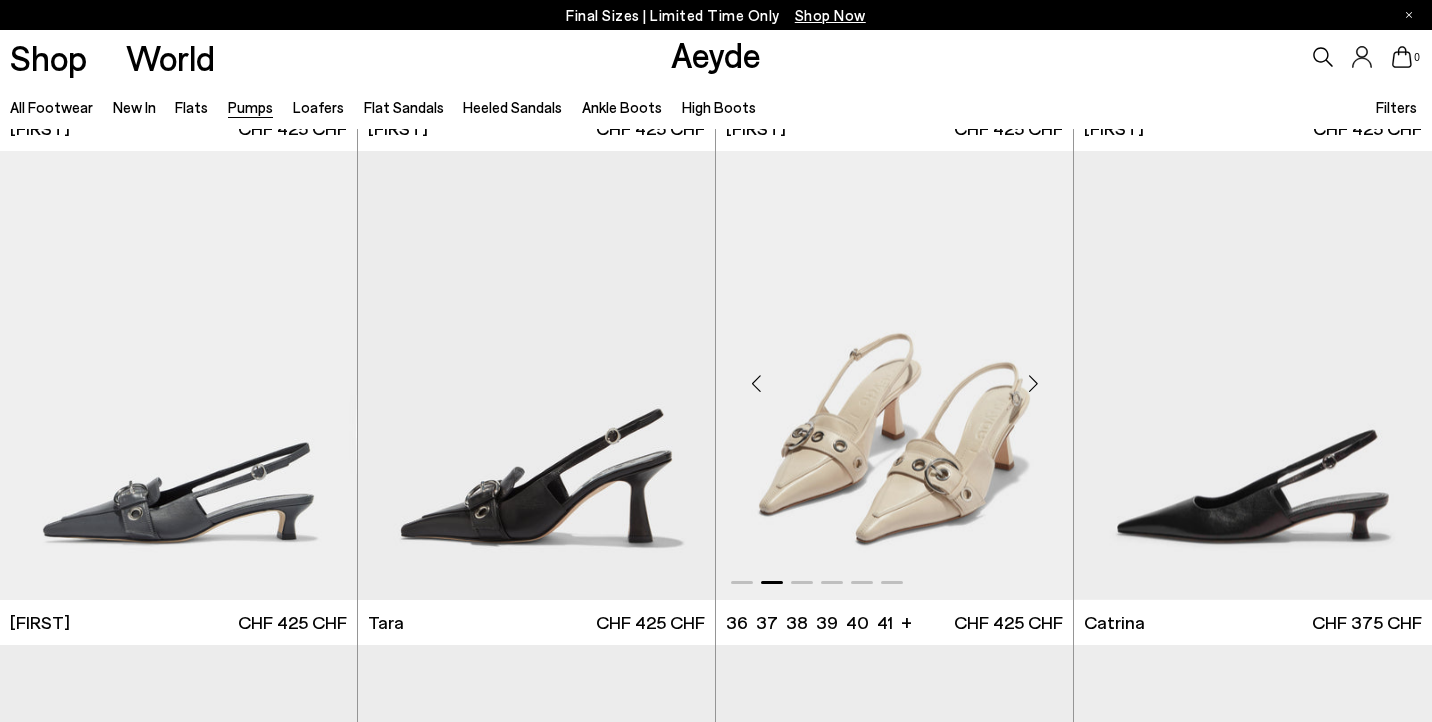 click at bounding box center [1033, 384] 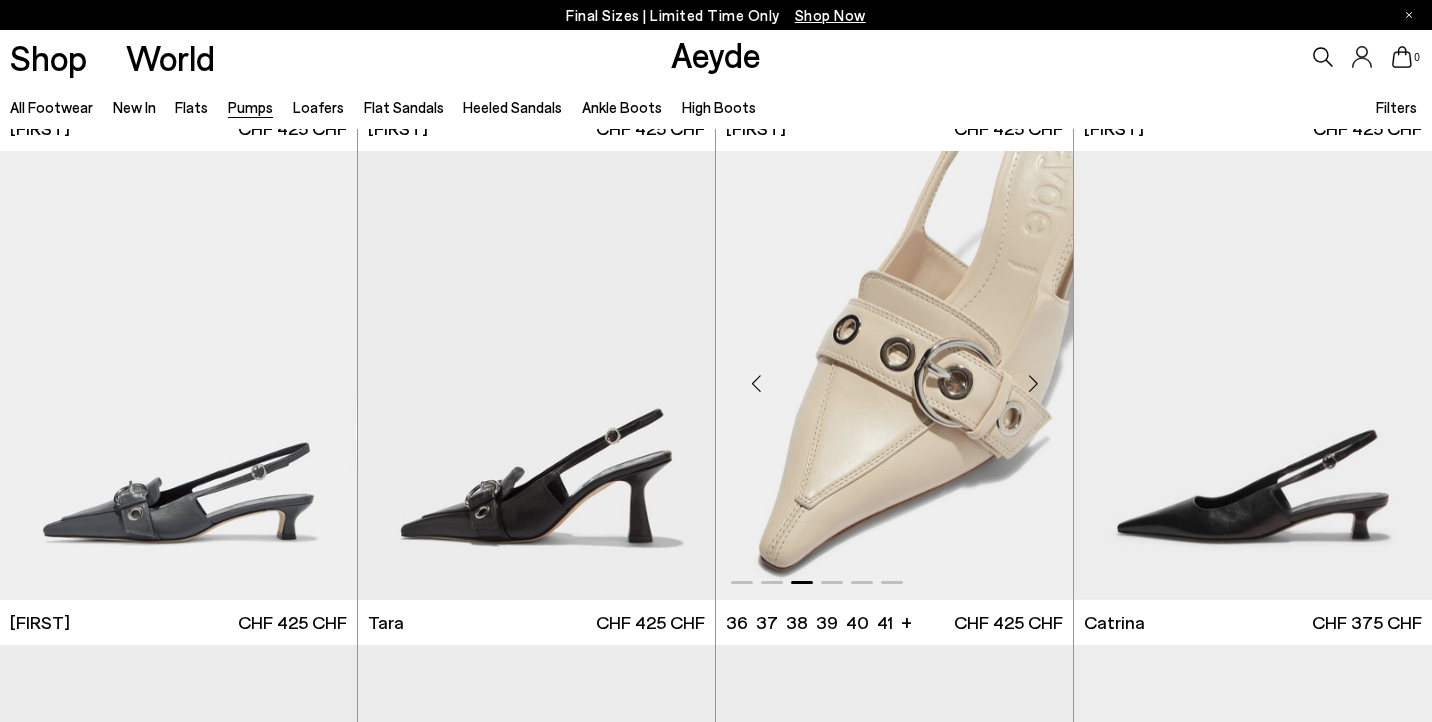 click at bounding box center (1033, 384) 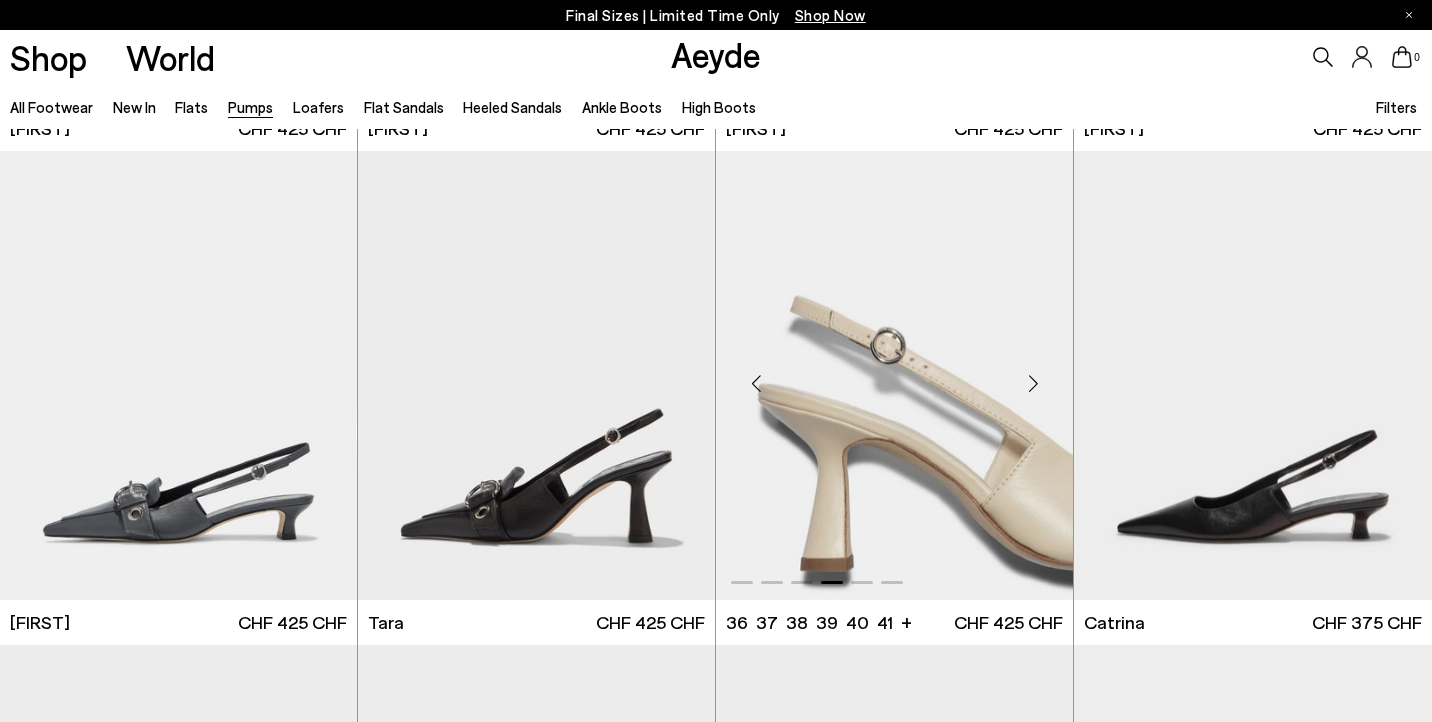 click at bounding box center [1033, 384] 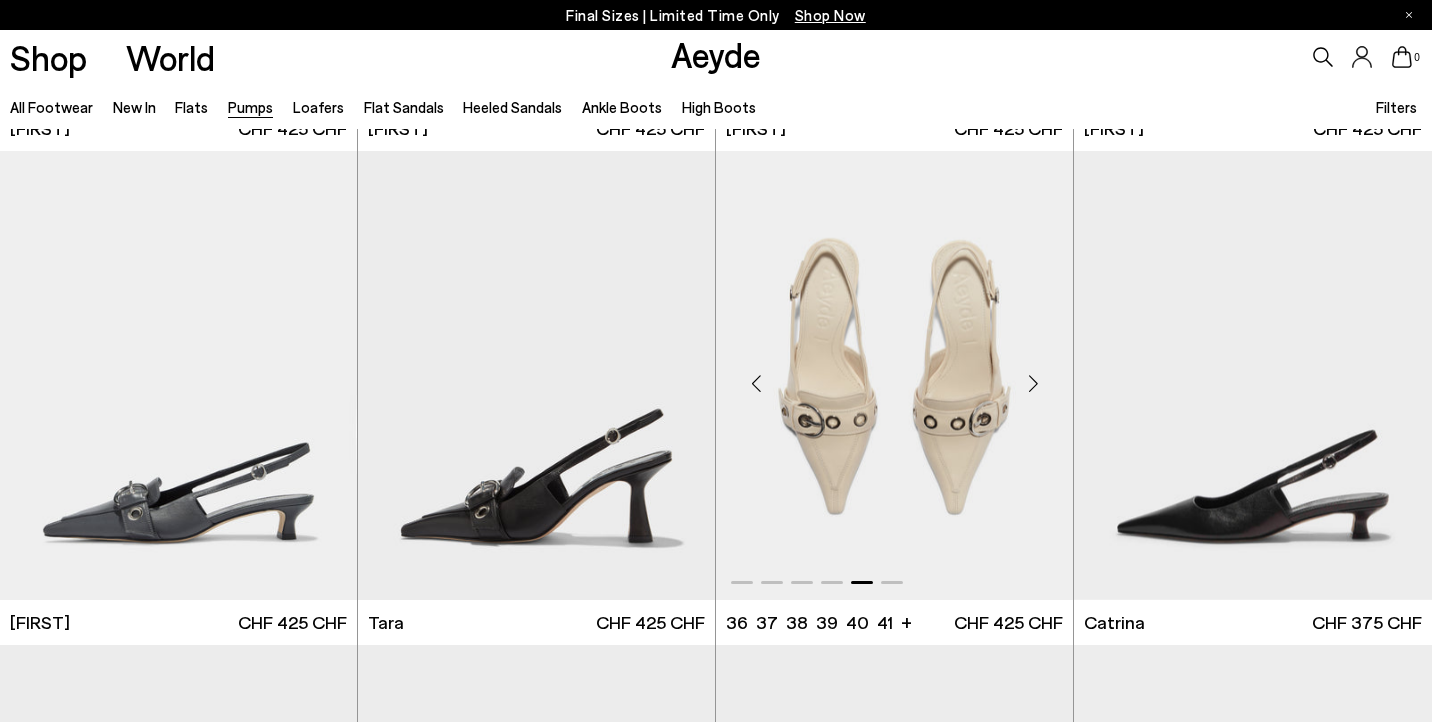 click at bounding box center [1033, 384] 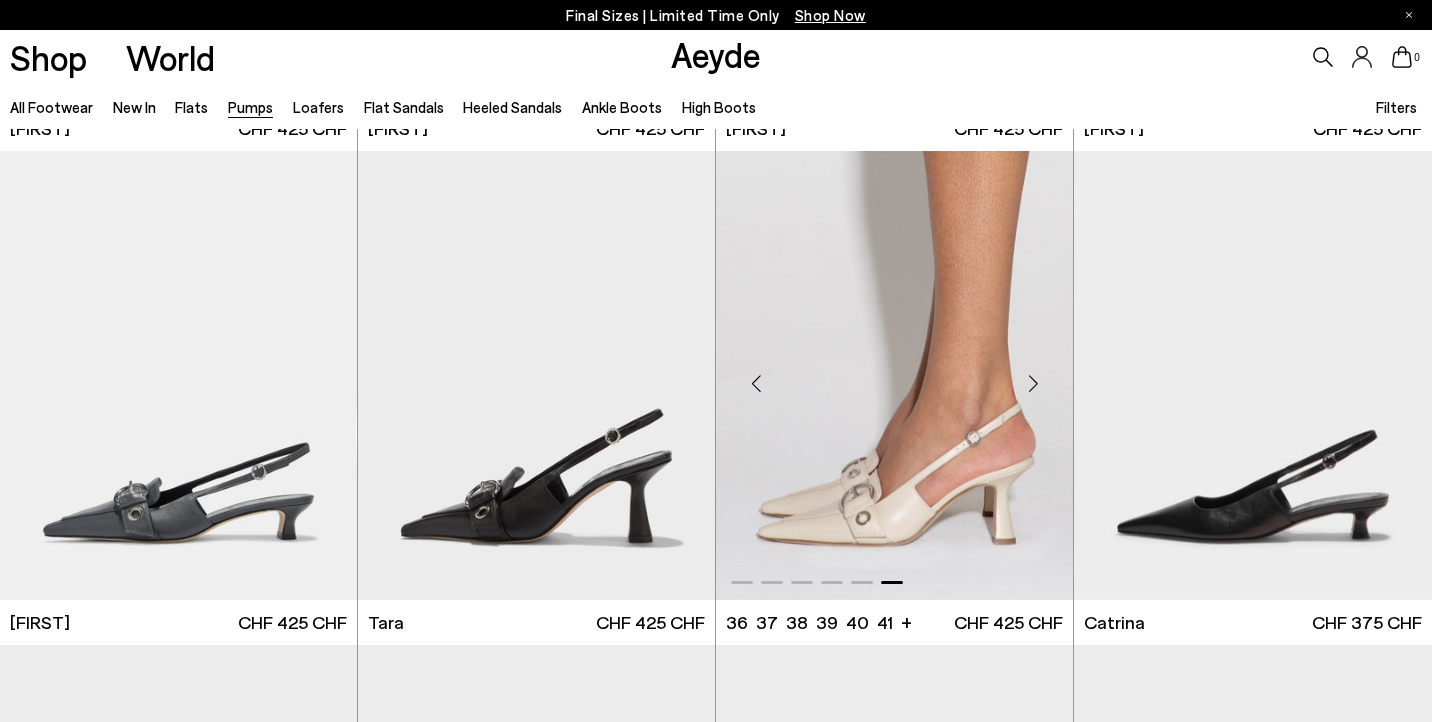 click at bounding box center (1033, 384) 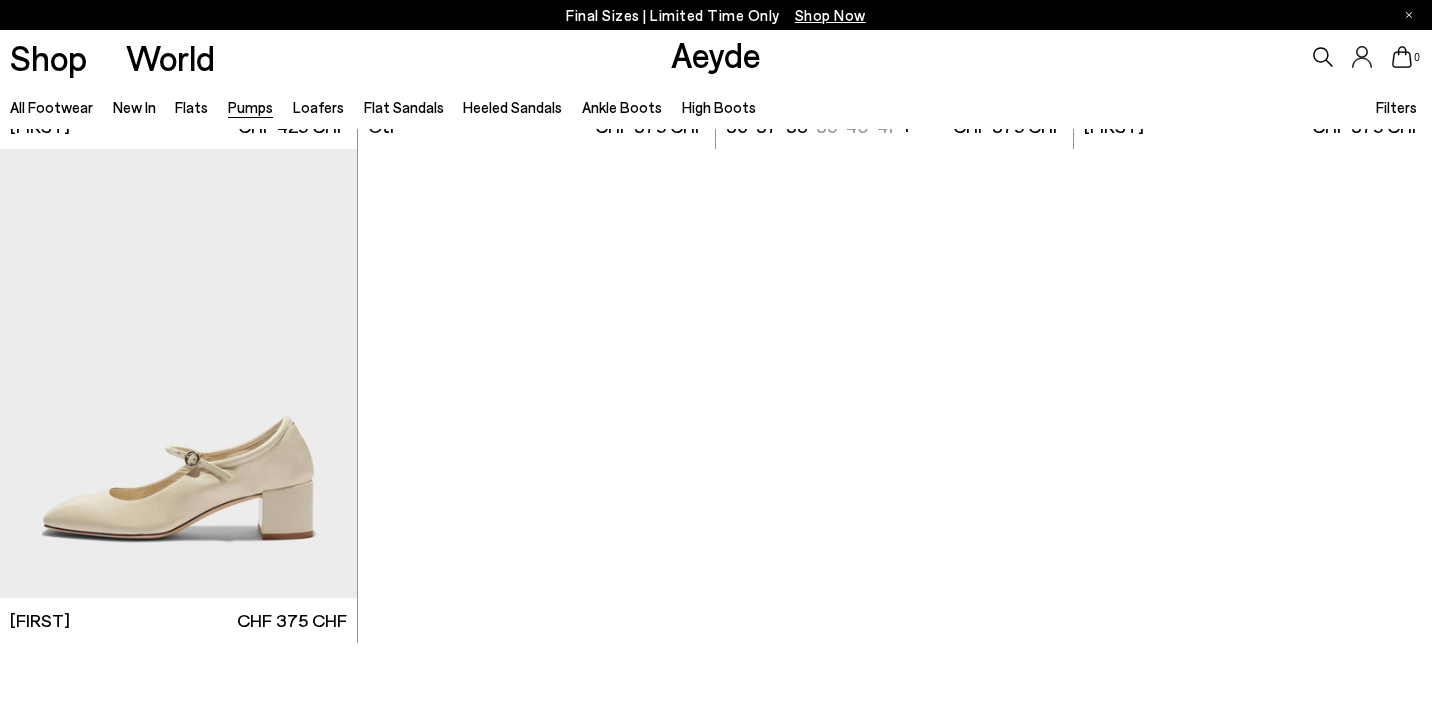 scroll, scrollTop: 8376, scrollLeft: 0, axis: vertical 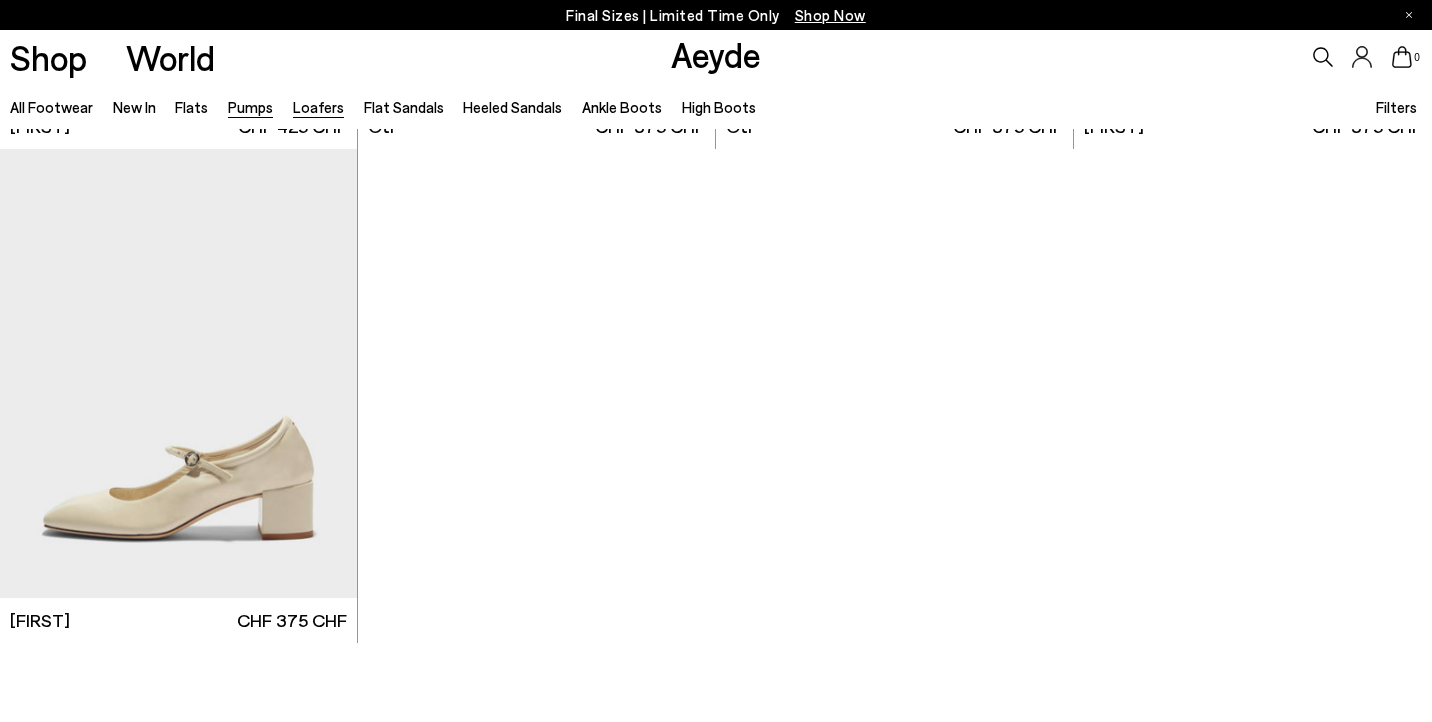 click on "Loafers" at bounding box center (318, 107) 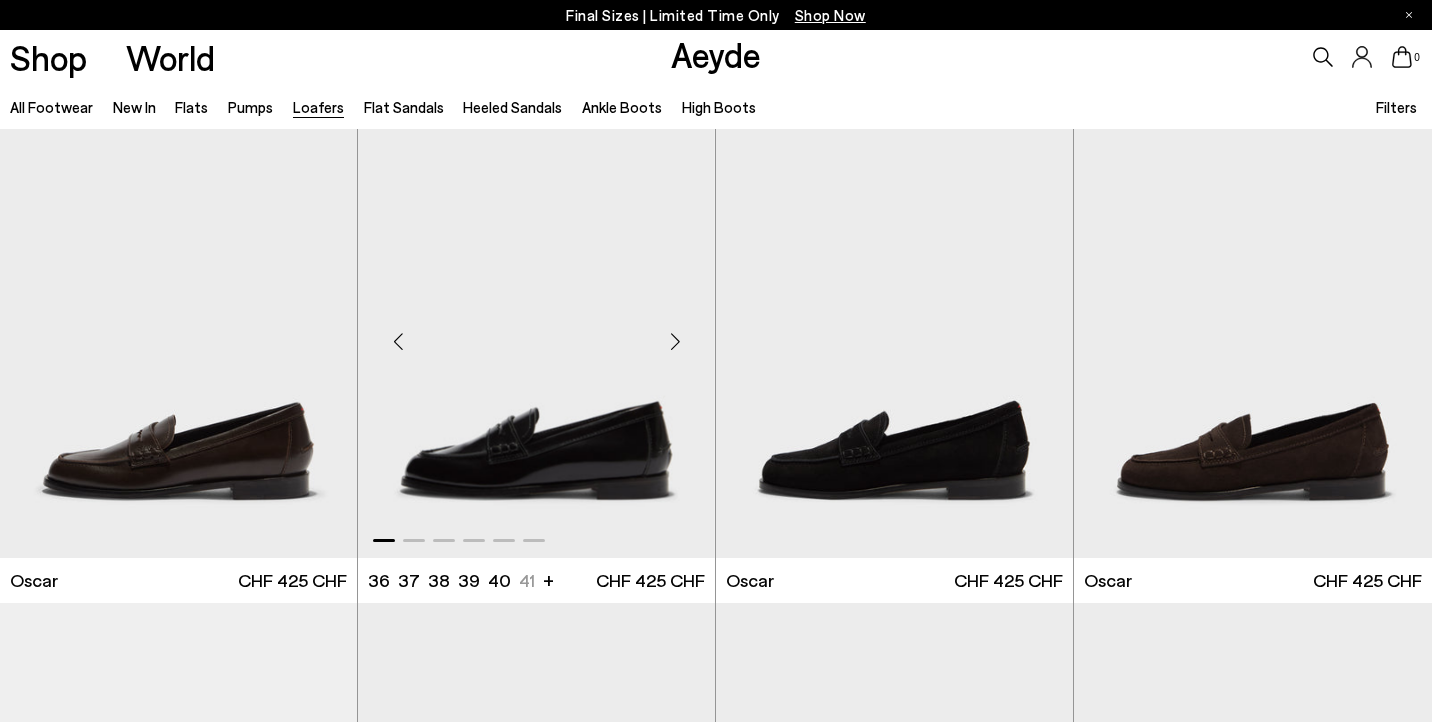 scroll, scrollTop: 1508, scrollLeft: 0, axis: vertical 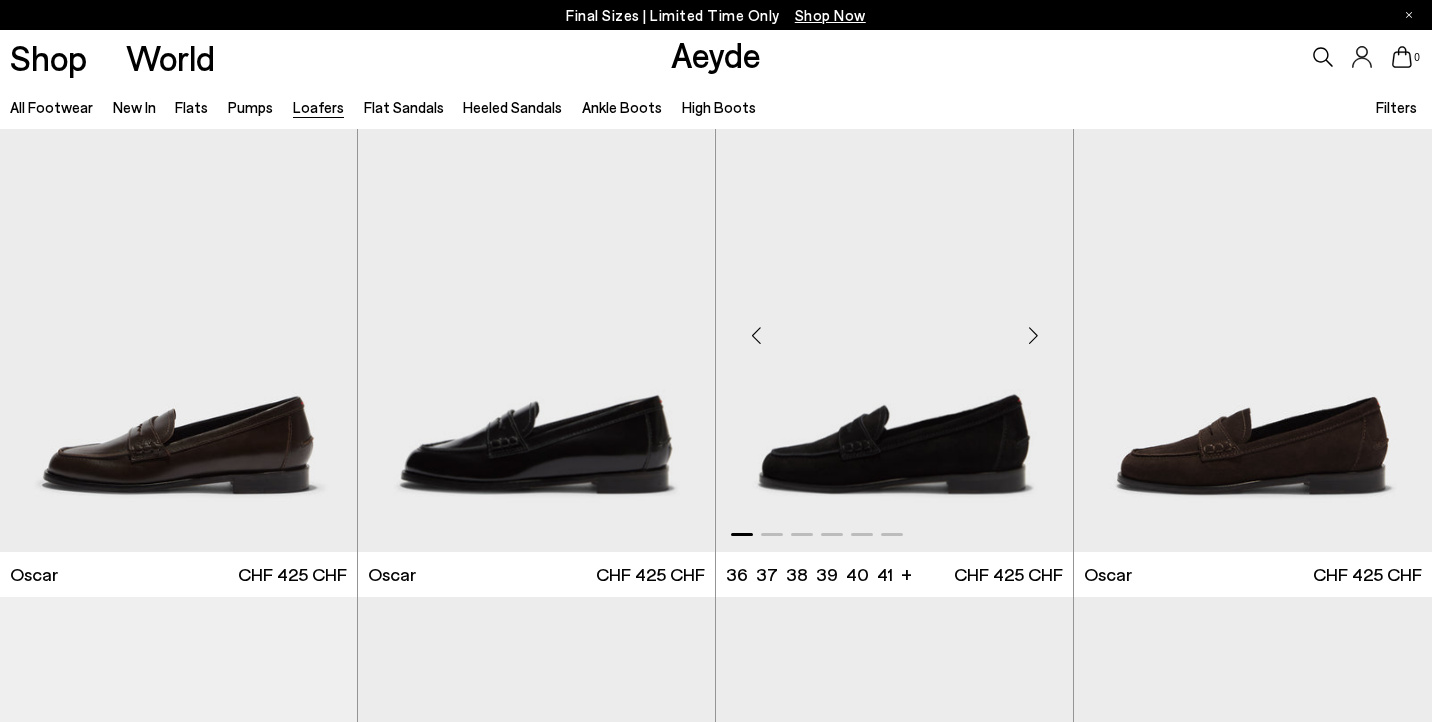 click at bounding box center (1033, 335) 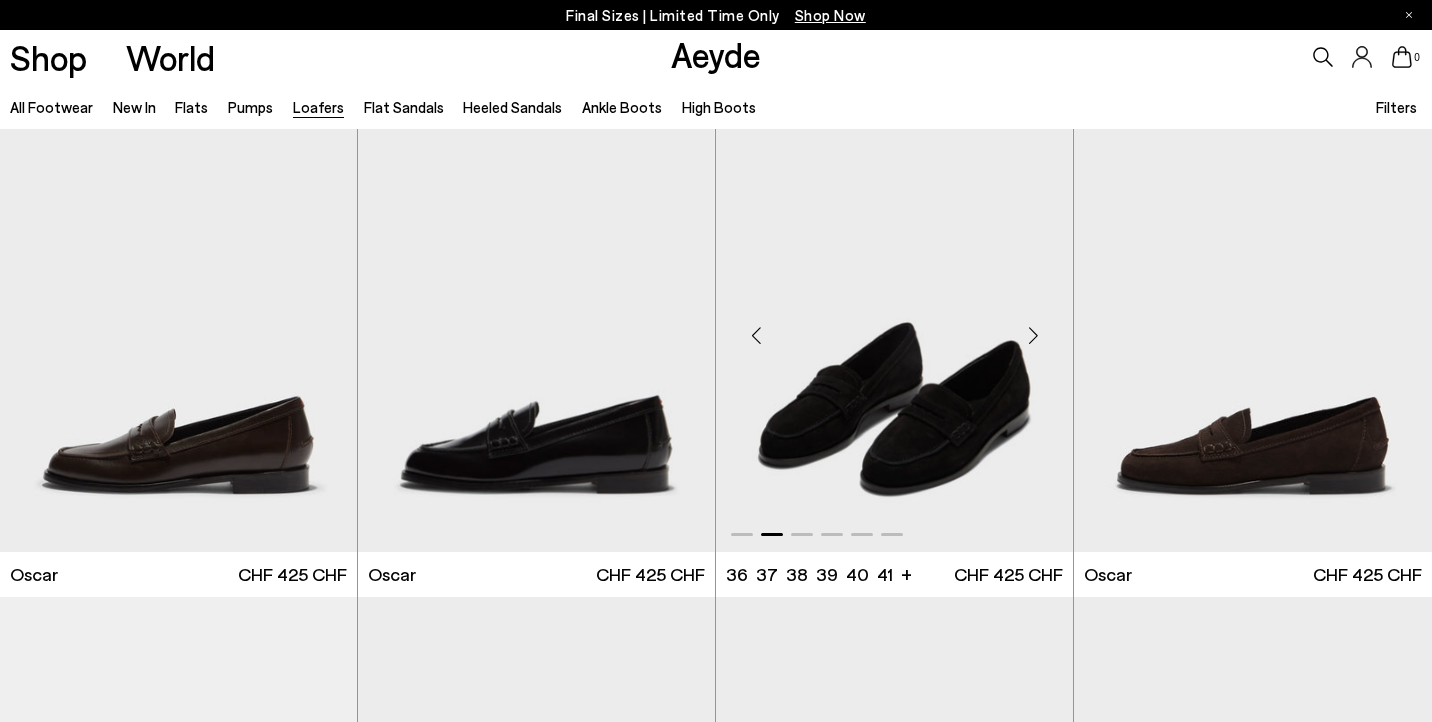 click at bounding box center (1033, 335) 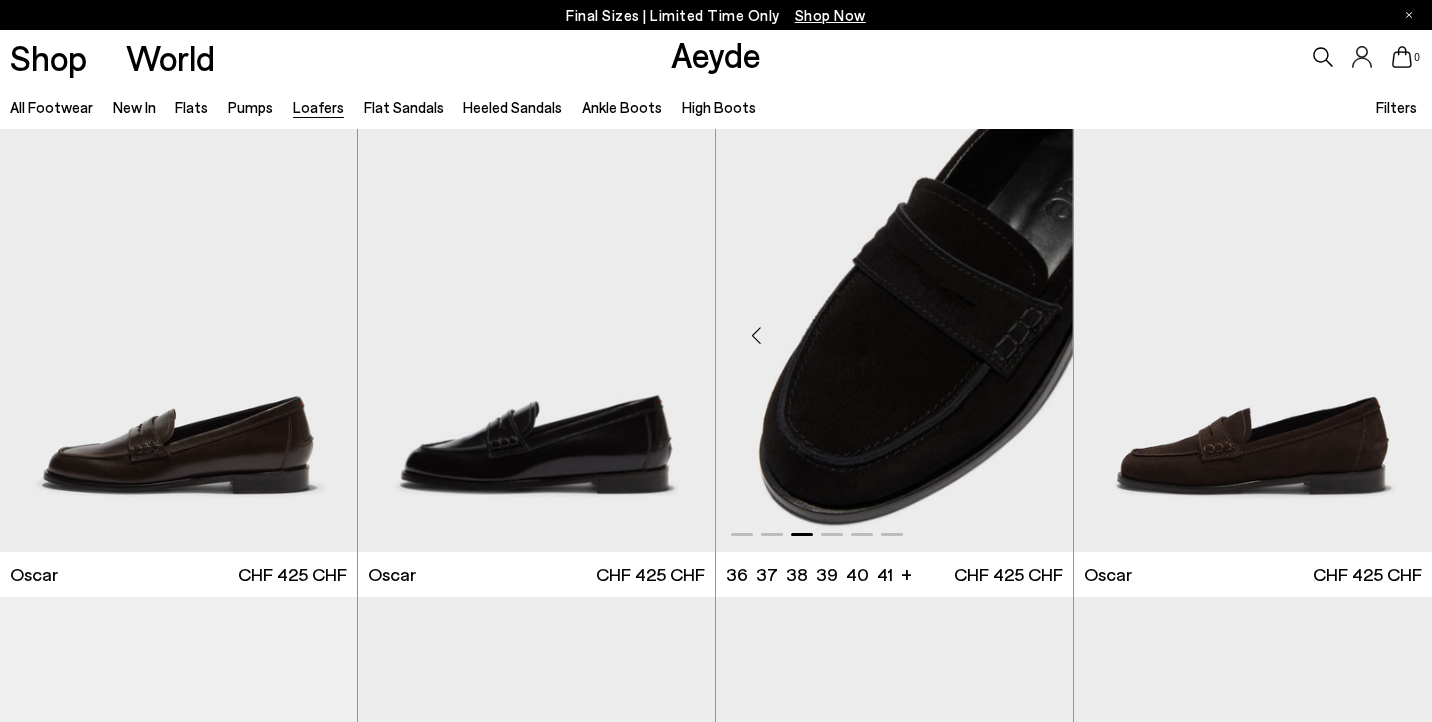click at bounding box center [1033, 335] 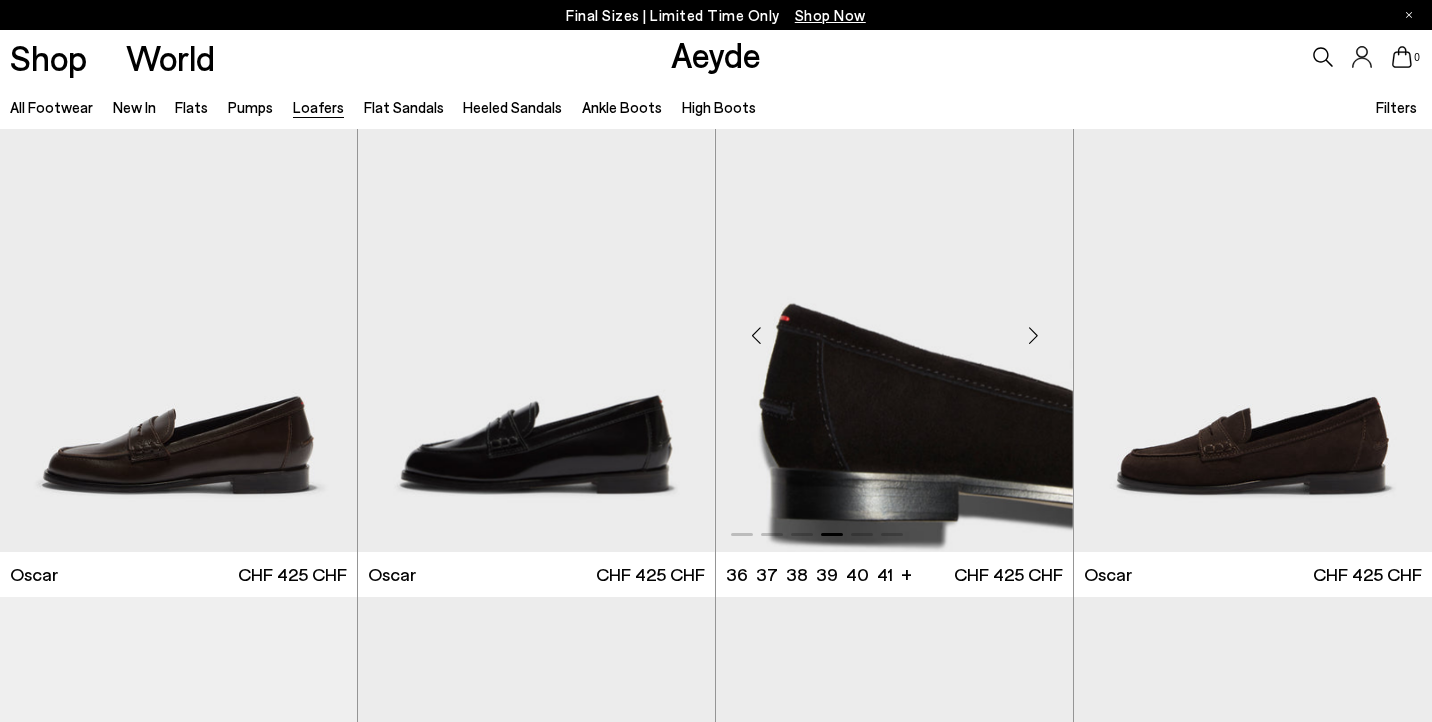 click at bounding box center [1033, 335] 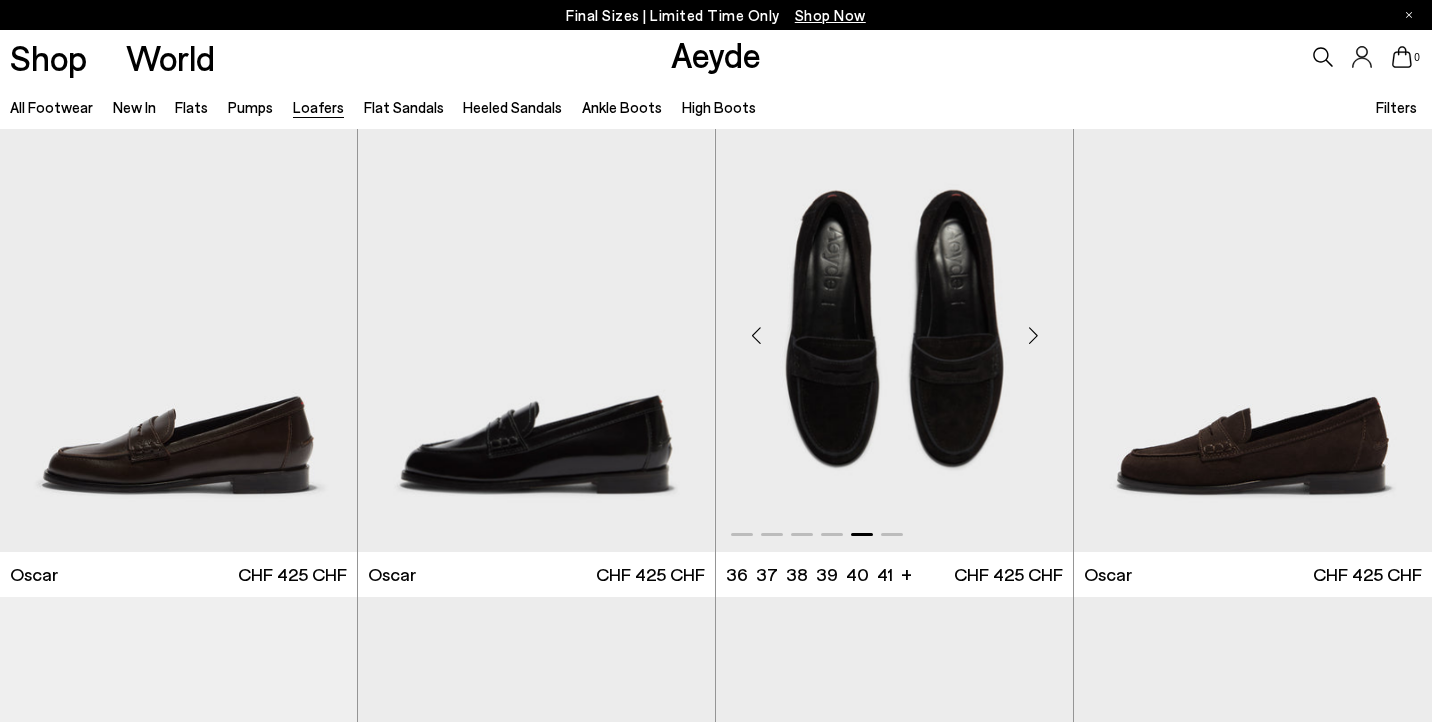 click at bounding box center (1033, 335) 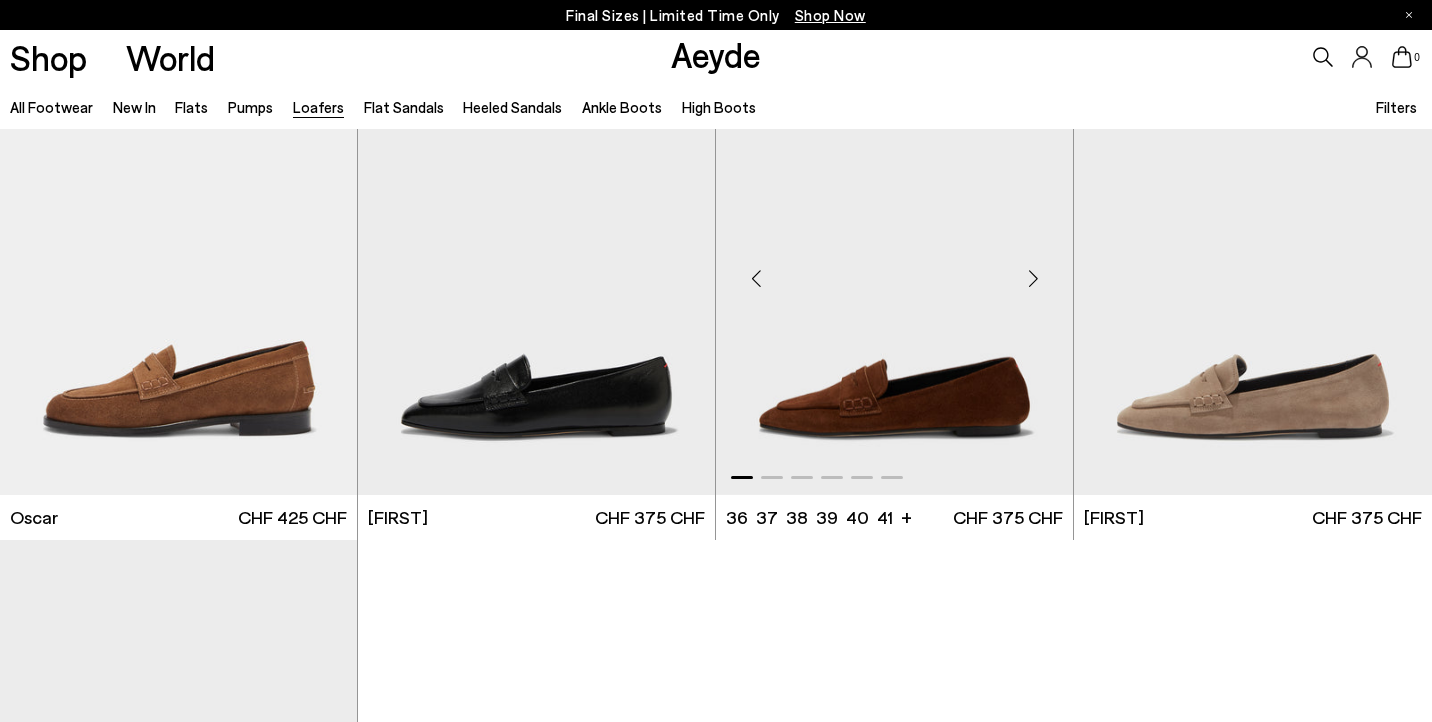 scroll, scrollTop: 2072, scrollLeft: 0, axis: vertical 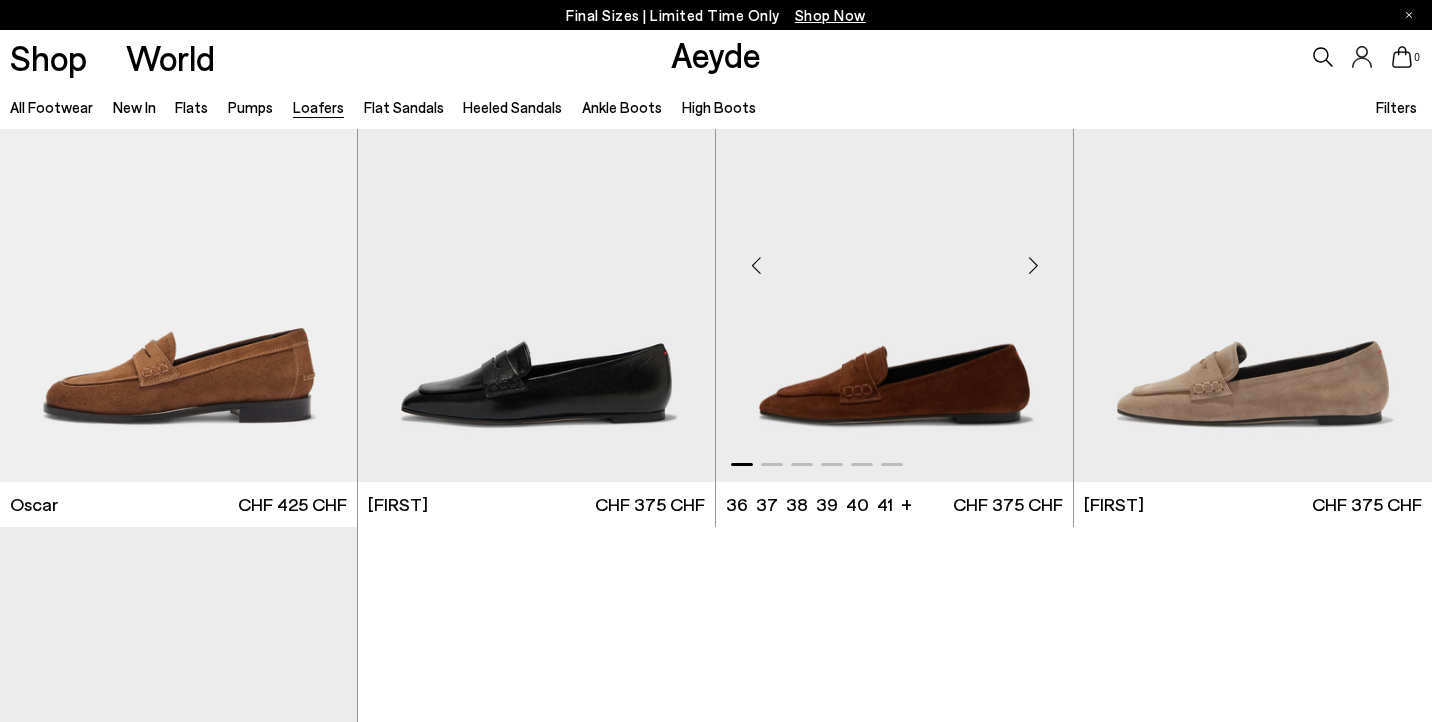 click at bounding box center (1033, 265) 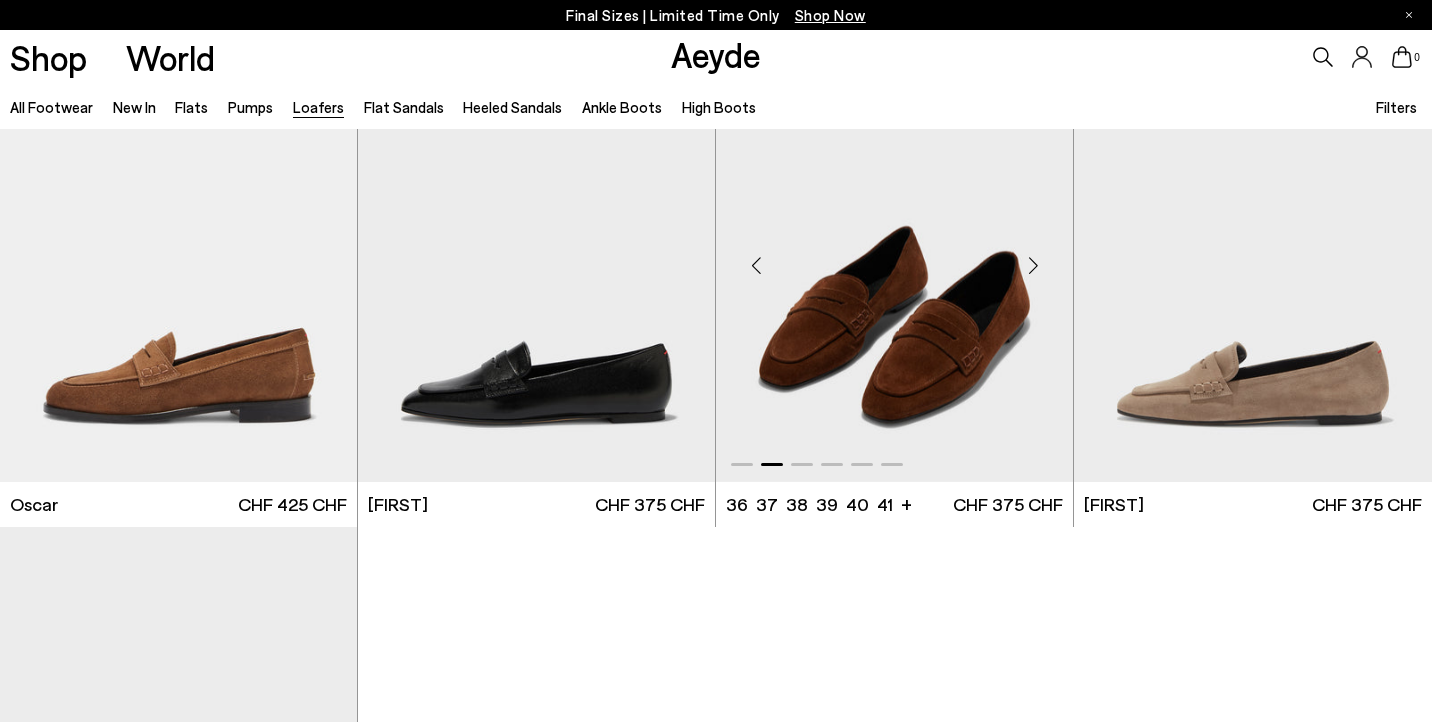 click at bounding box center (1033, 265) 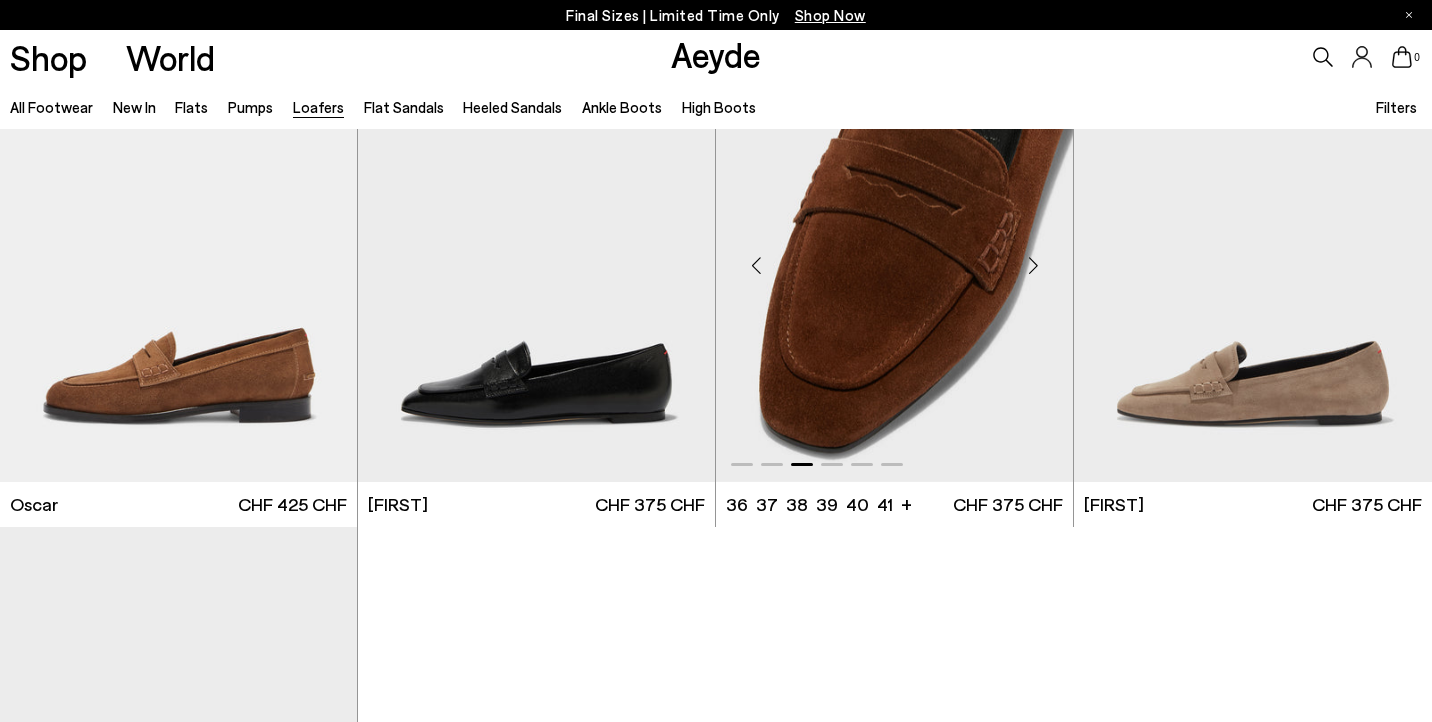 click at bounding box center [1033, 265] 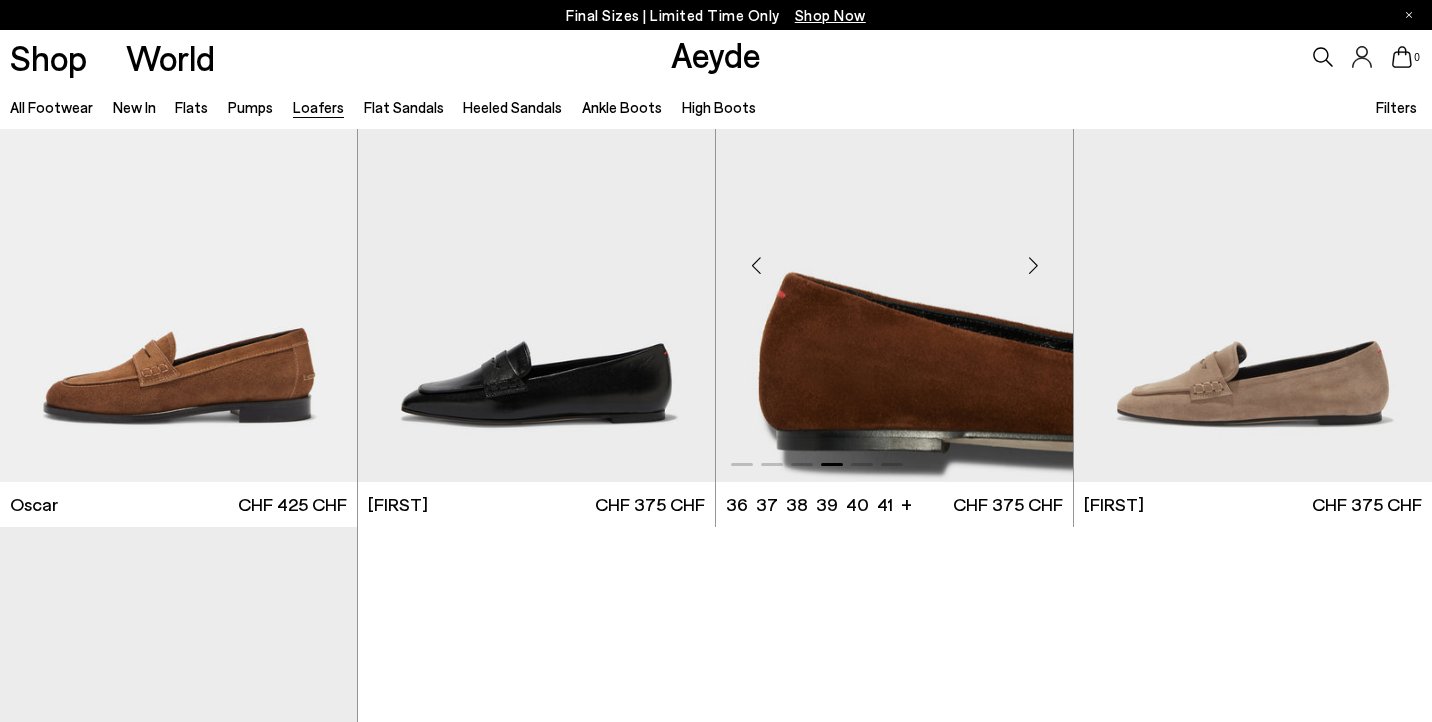 click at bounding box center [1033, 265] 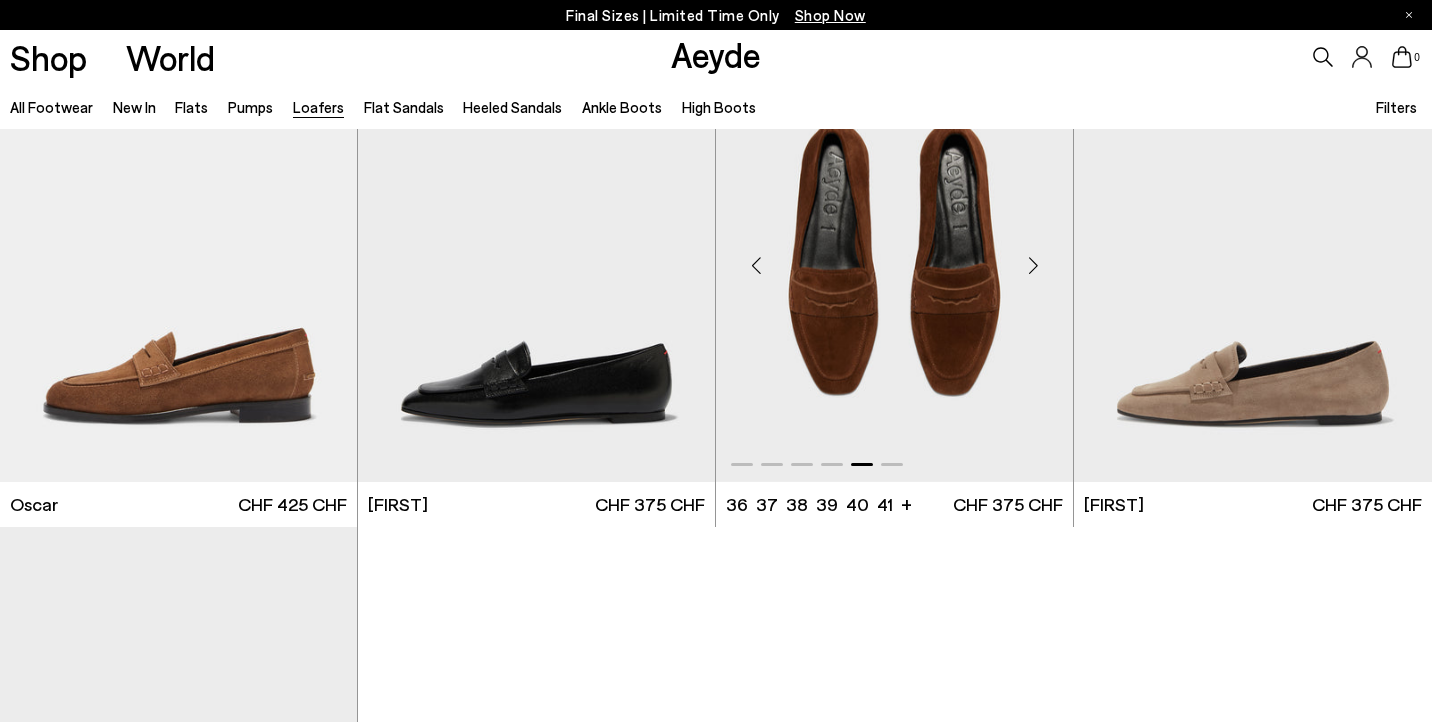 click at bounding box center (1033, 265) 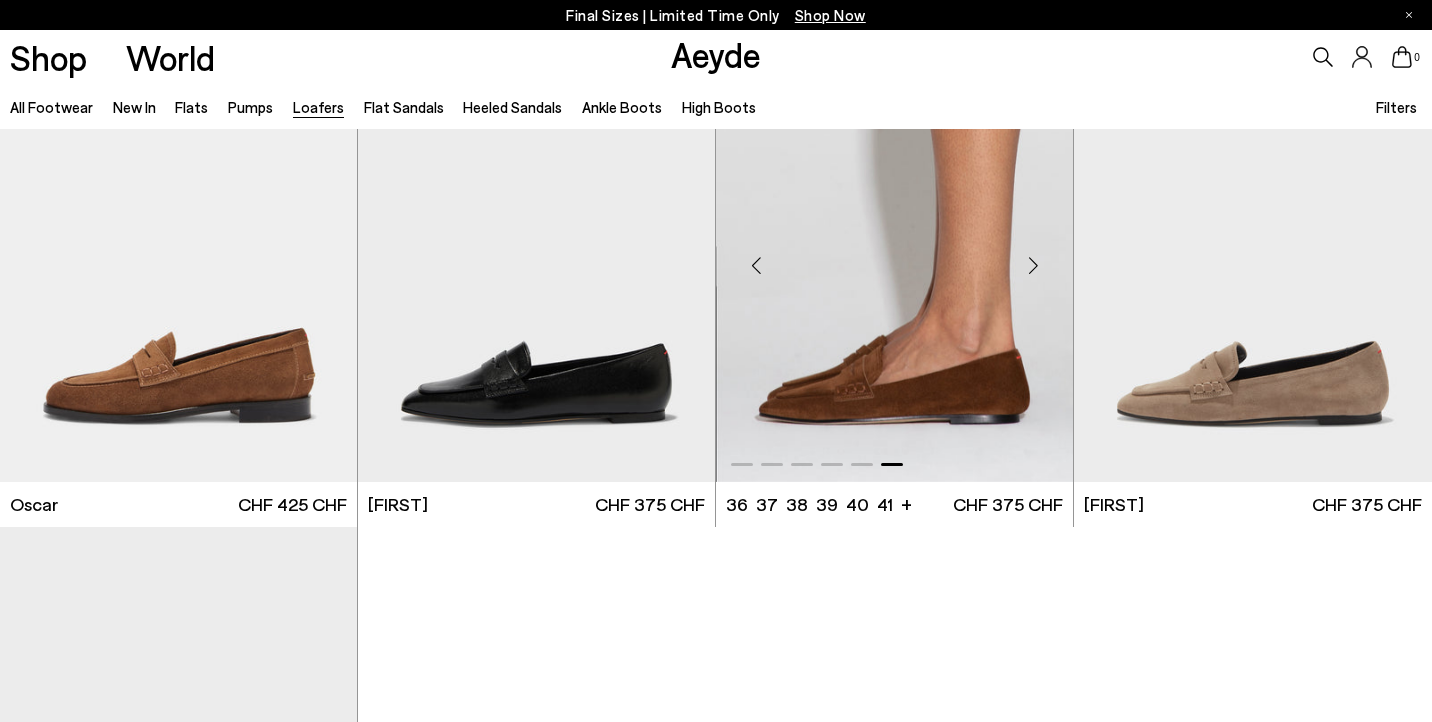click at bounding box center [1033, 265] 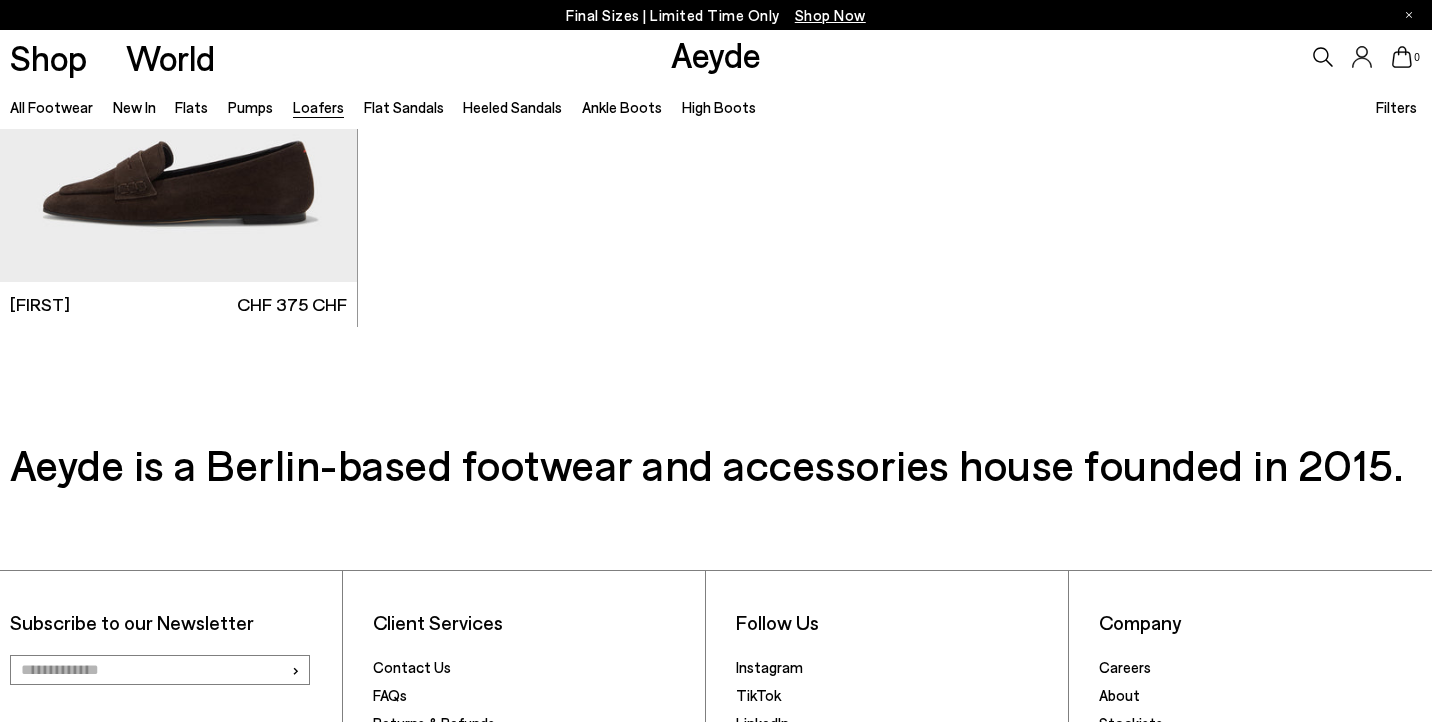 scroll, scrollTop: 2758, scrollLeft: 0, axis: vertical 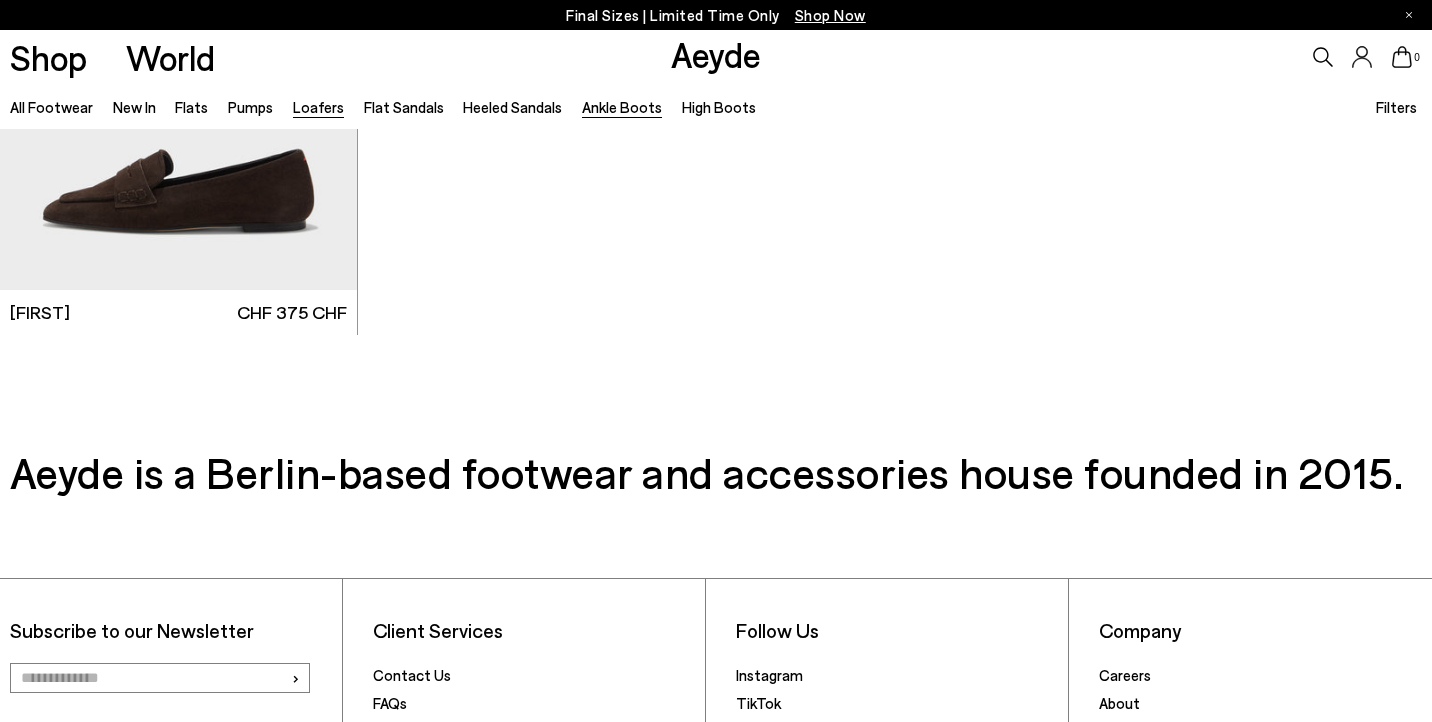 click on "Ankle Boots" at bounding box center (622, 107) 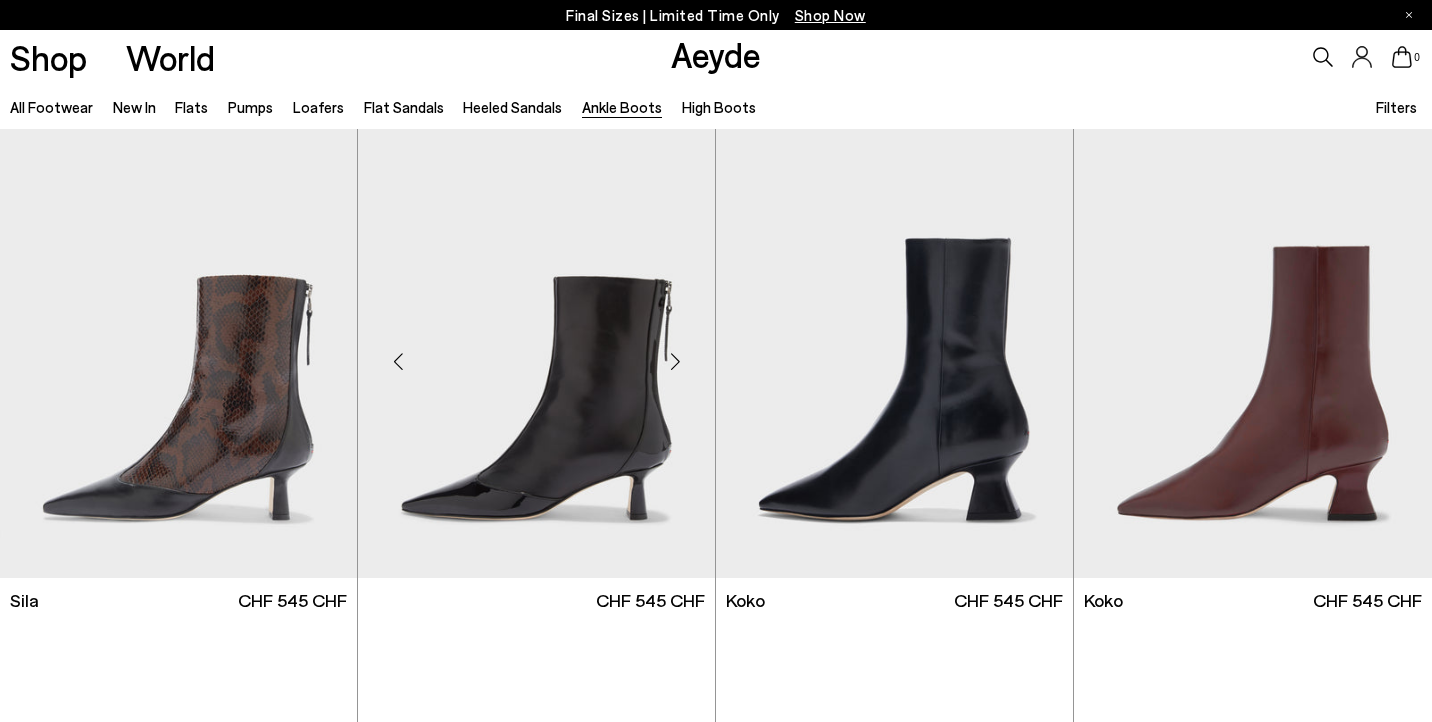 scroll, scrollTop: 0, scrollLeft: 0, axis: both 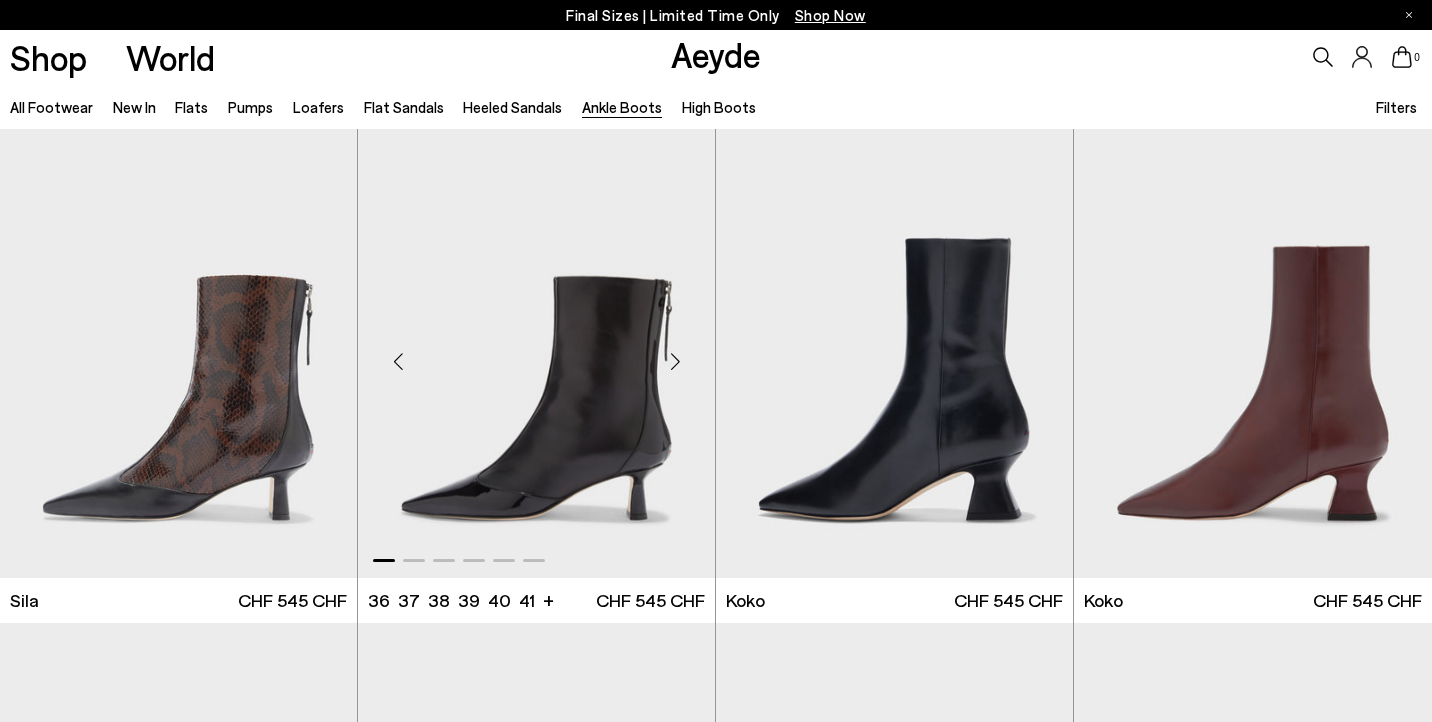 click at bounding box center (675, 362) 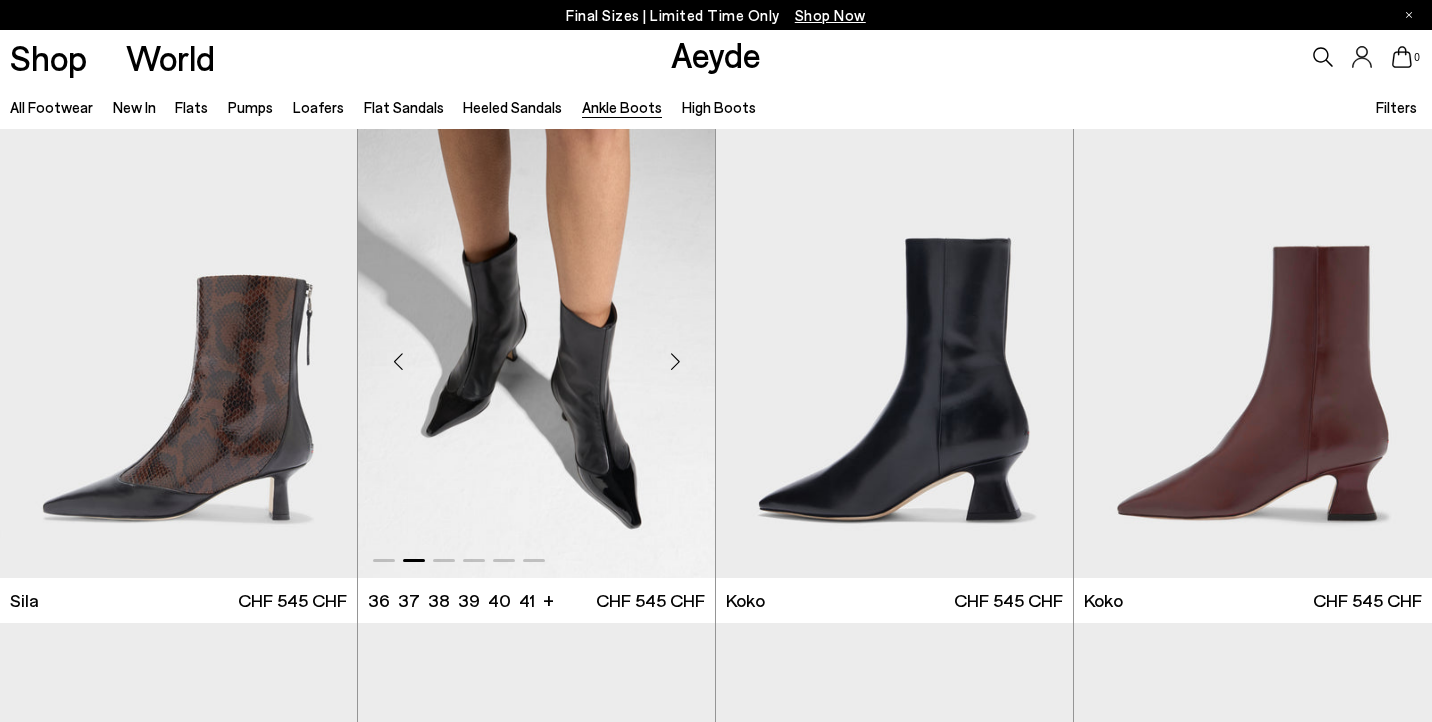 click at bounding box center [675, 362] 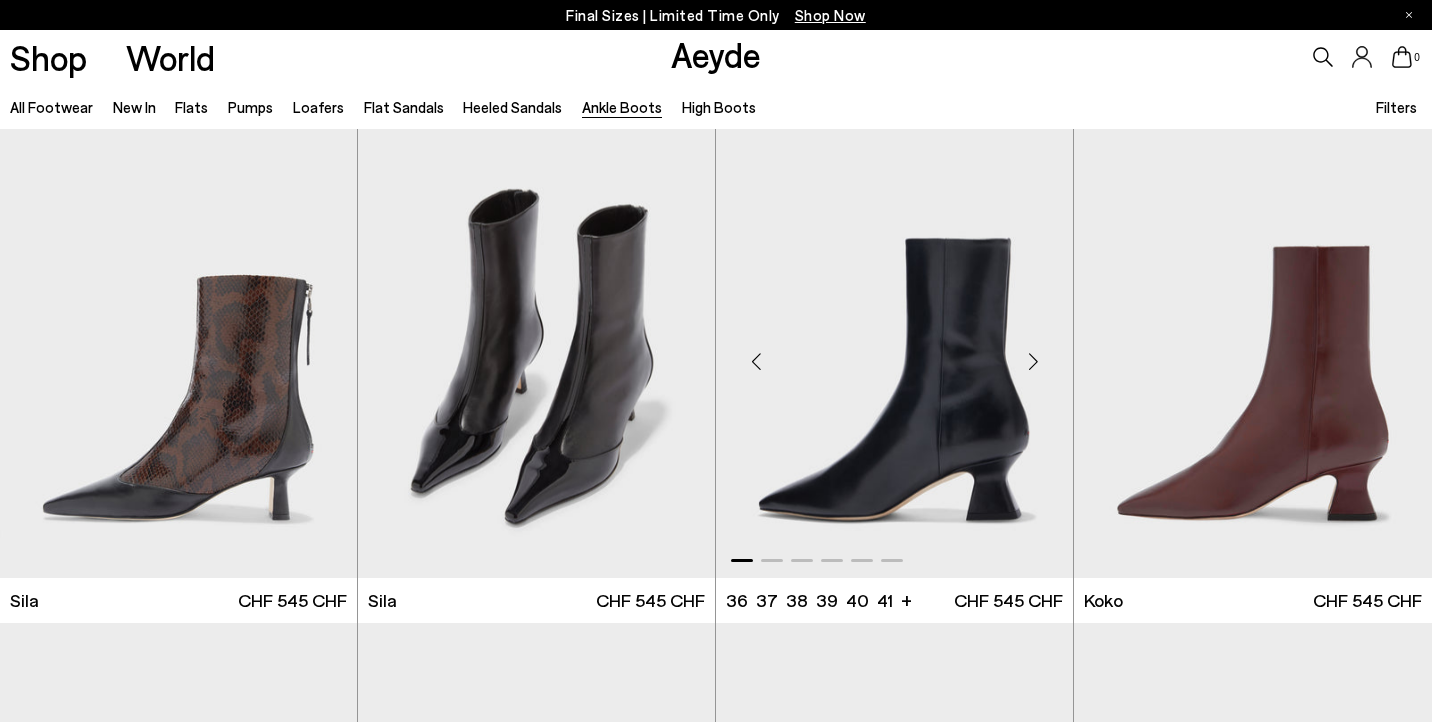 click at bounding box center (1033, 362) 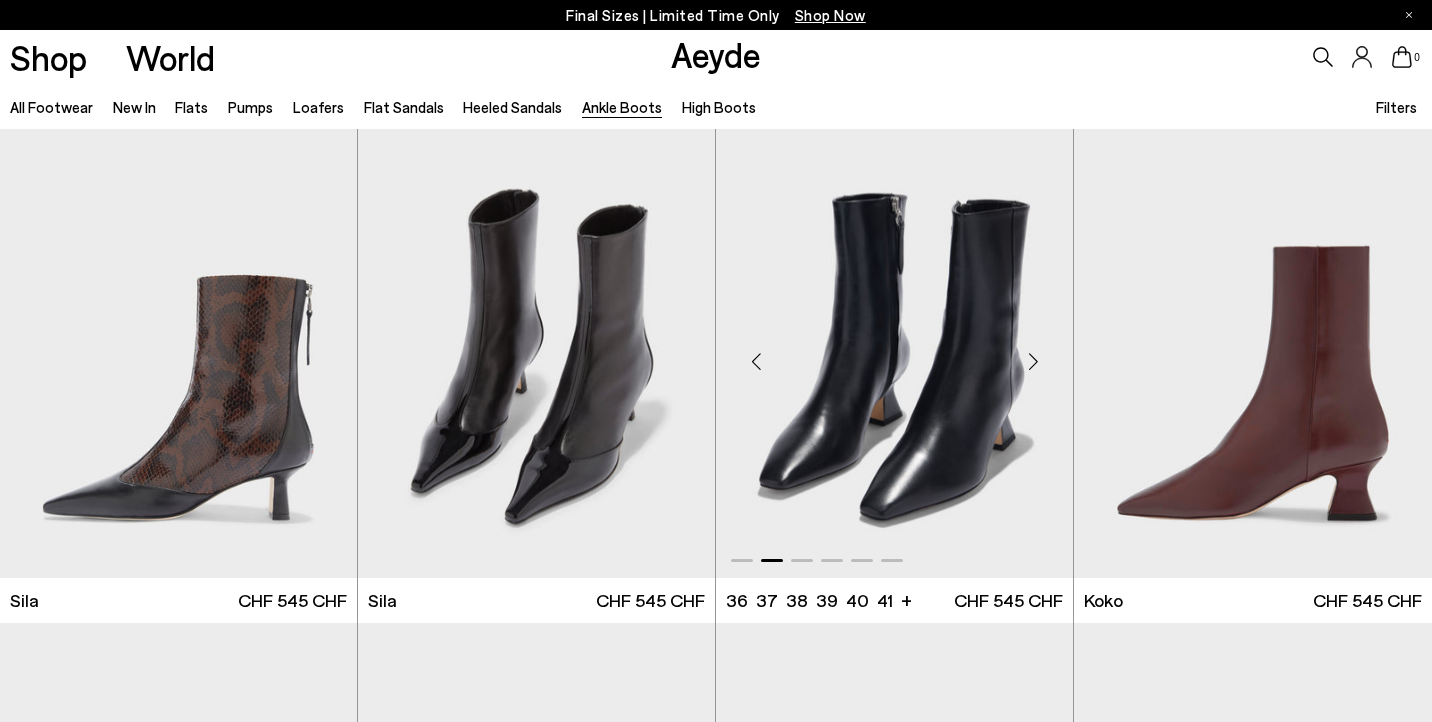 click at bounding box center (1033, 362) 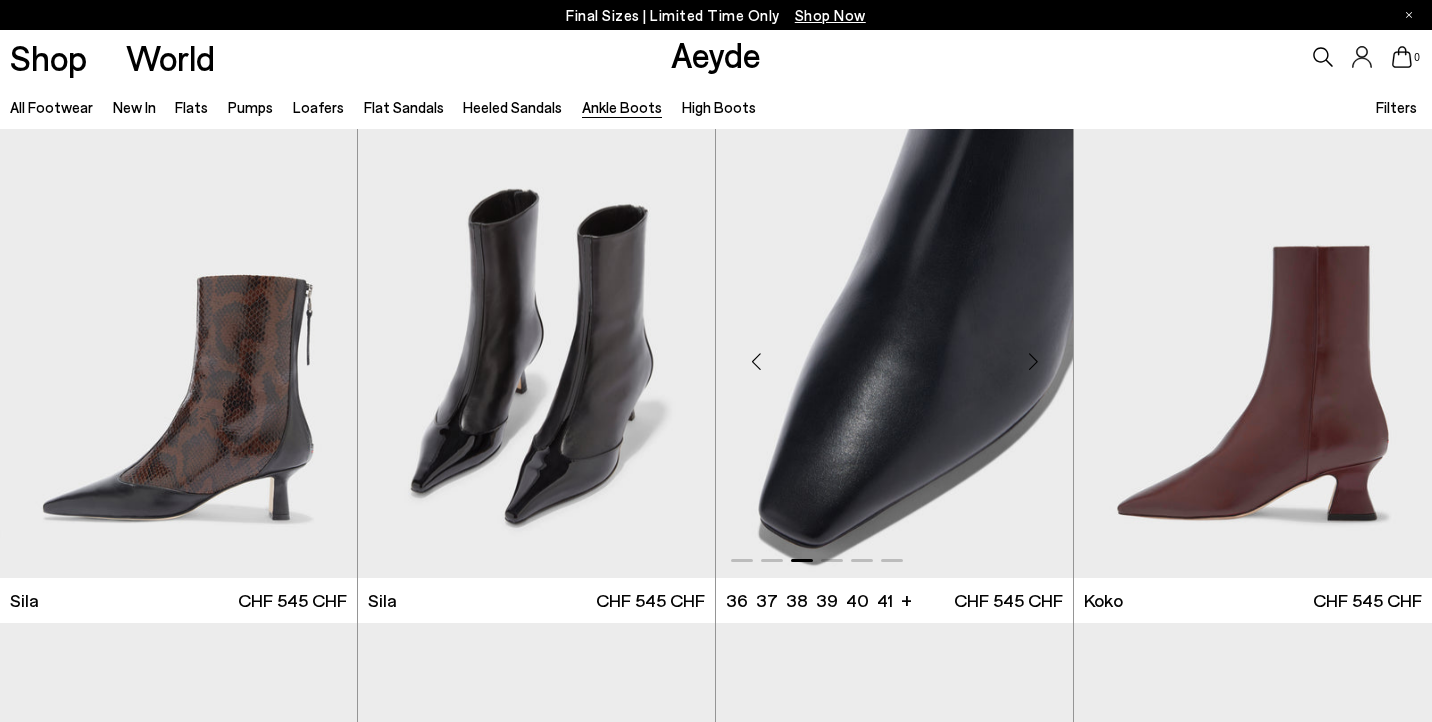 click at bounding box center [1033, 362] 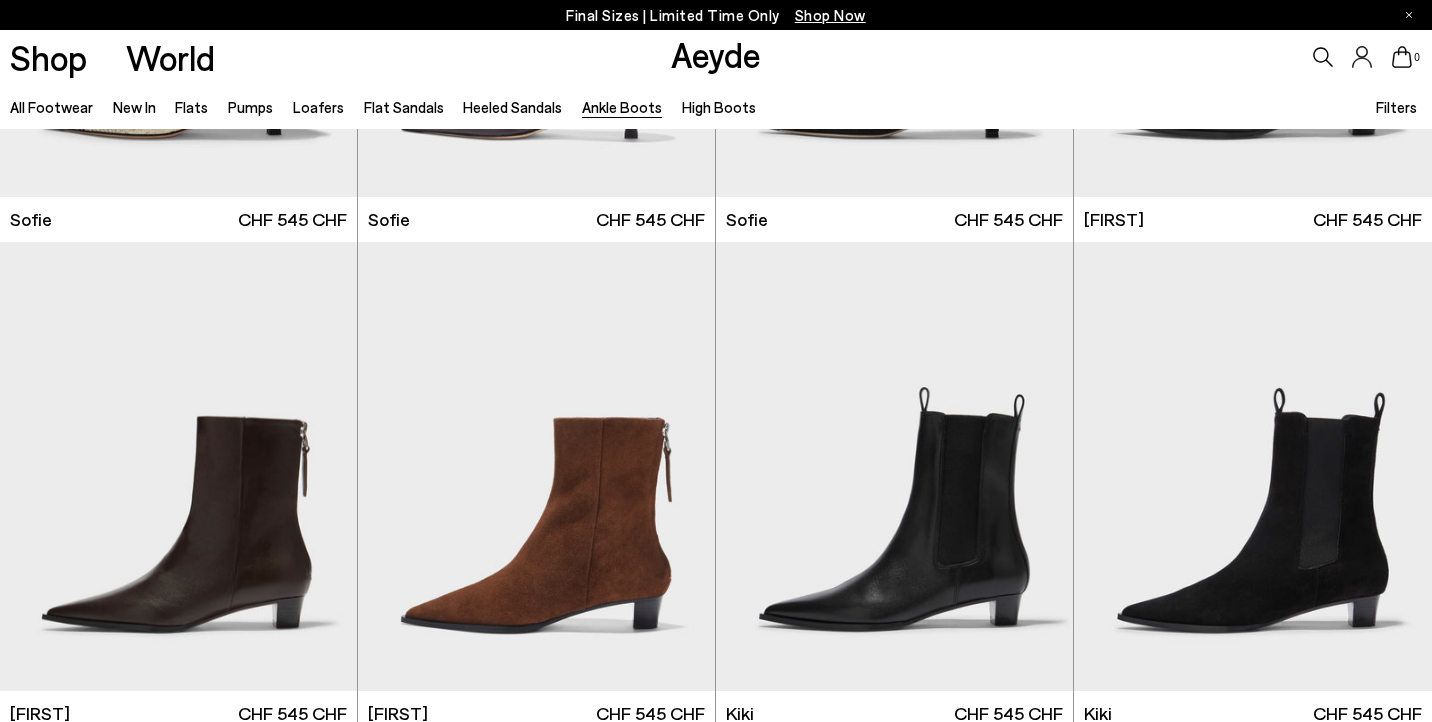 scroll, scrollTop: 2116, scrollLeft: 0, axis: vertical 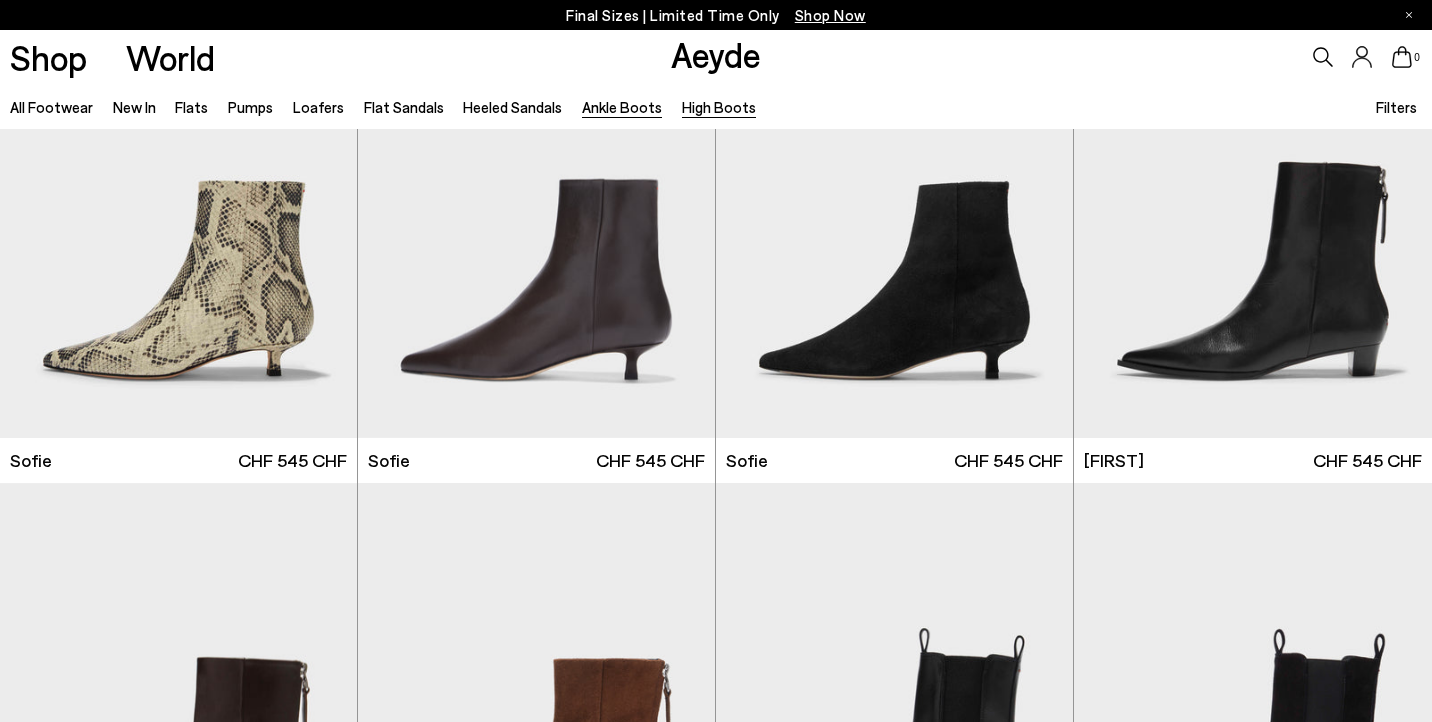 click on "High Boots" at bounding box center [719, 107] 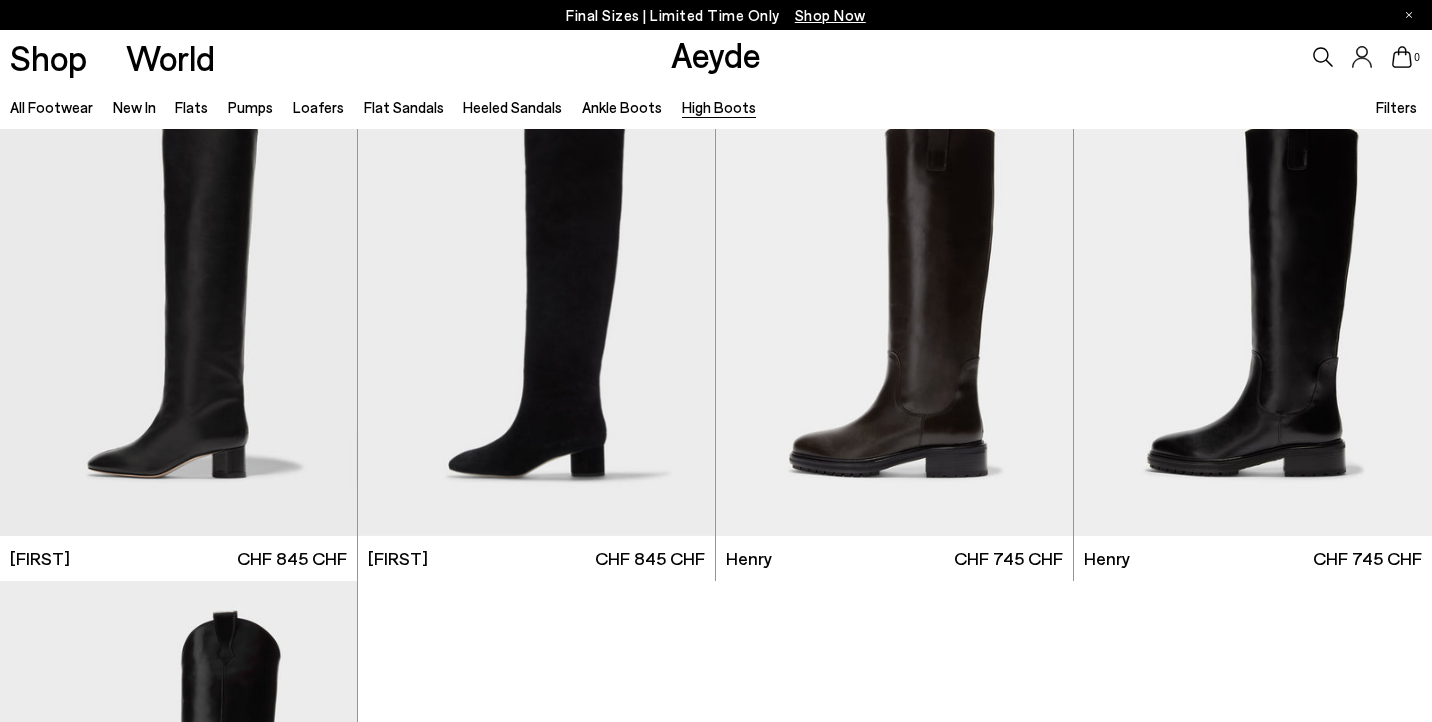 scroll, scrollTop: 529, scrollLeft: 0, axis: vertical 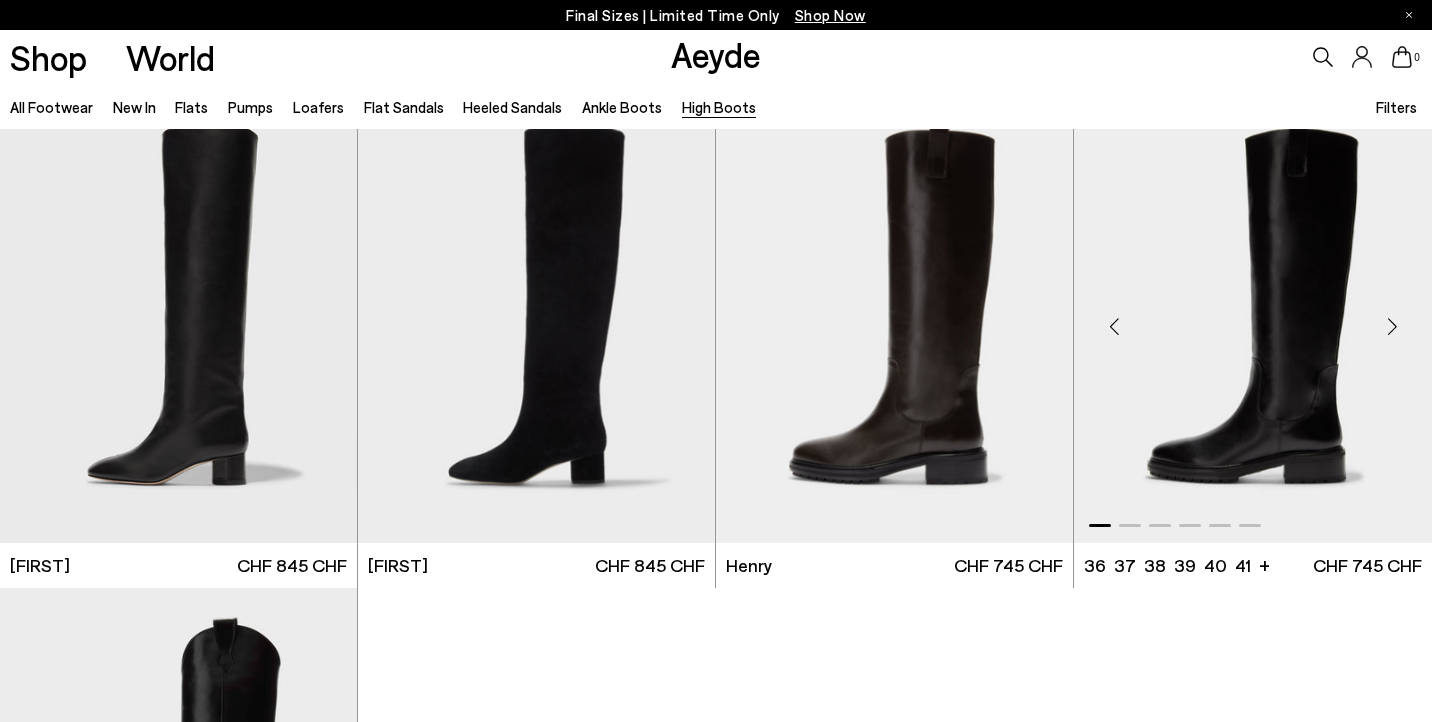 click at bounding box center (1392, 327) 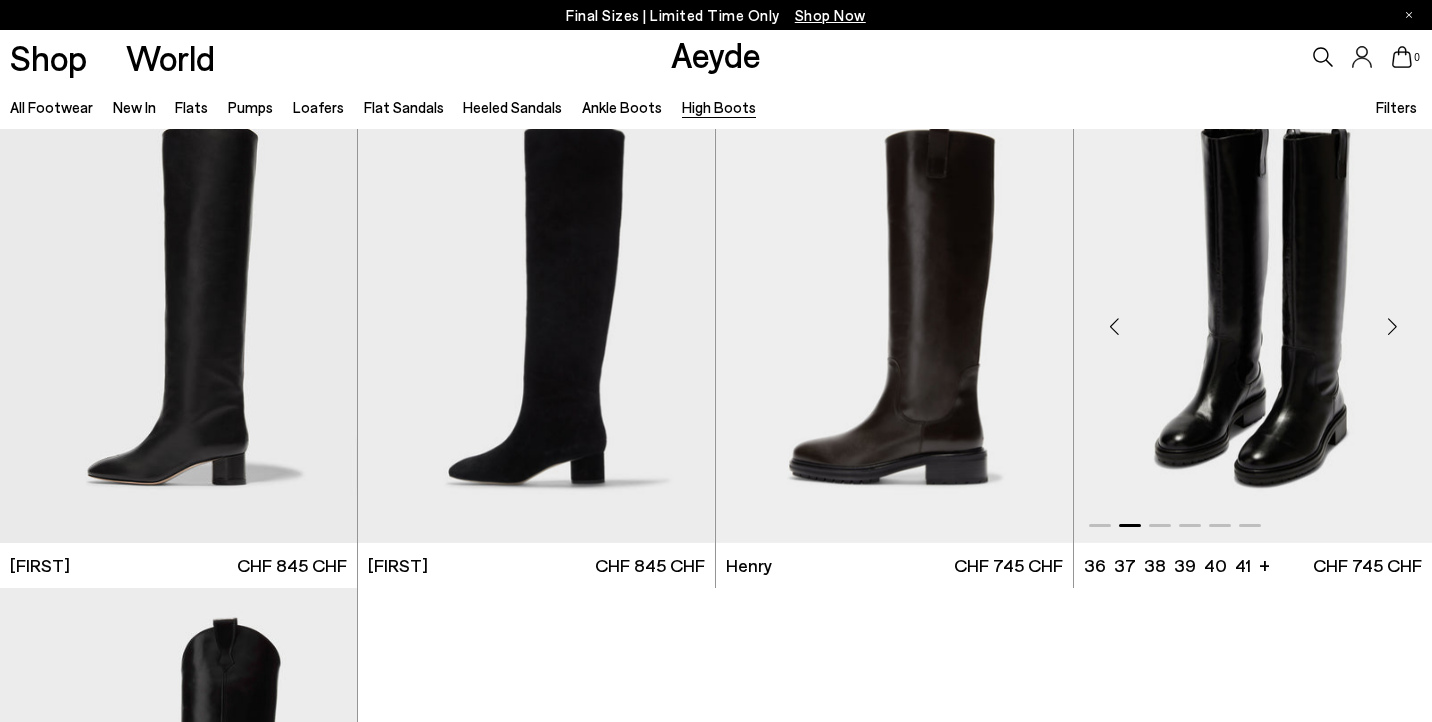 click at bounding box center [1392, 327] 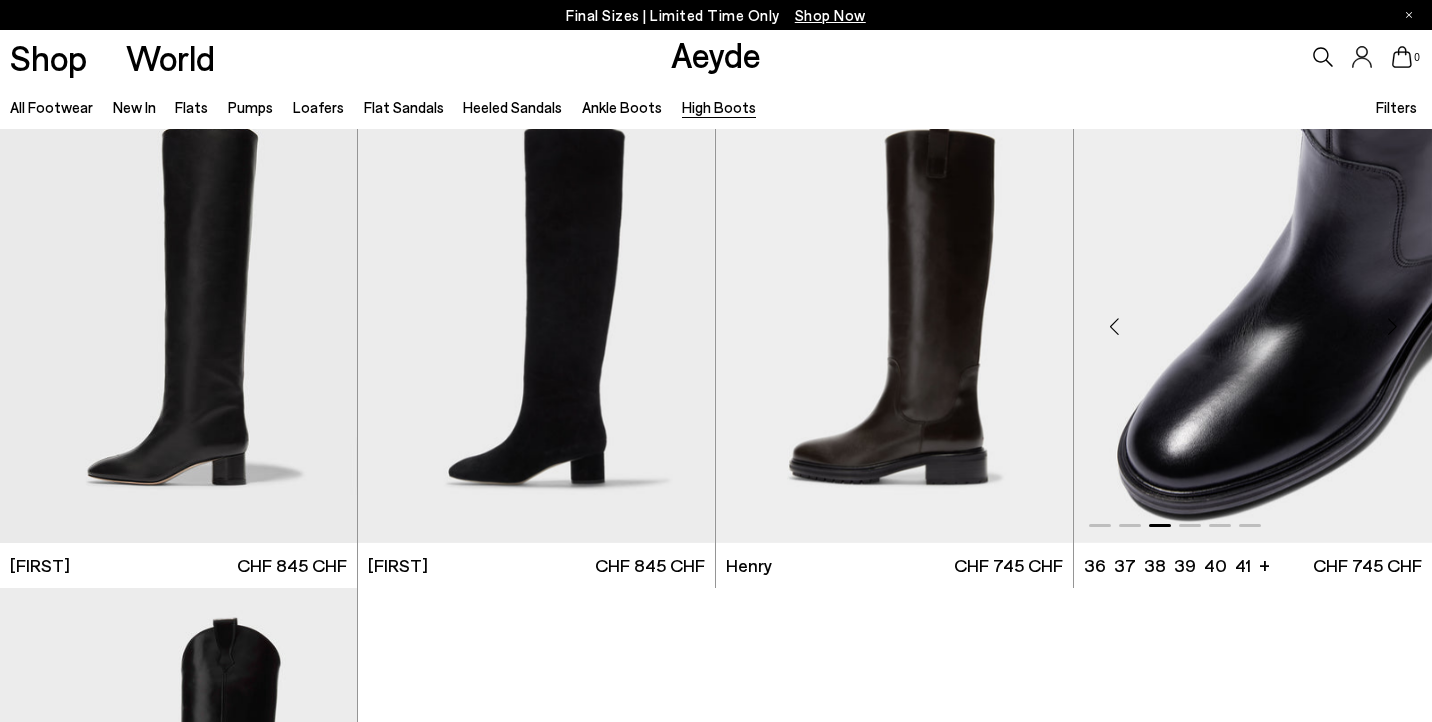 click at bounding box center [1392, 327] 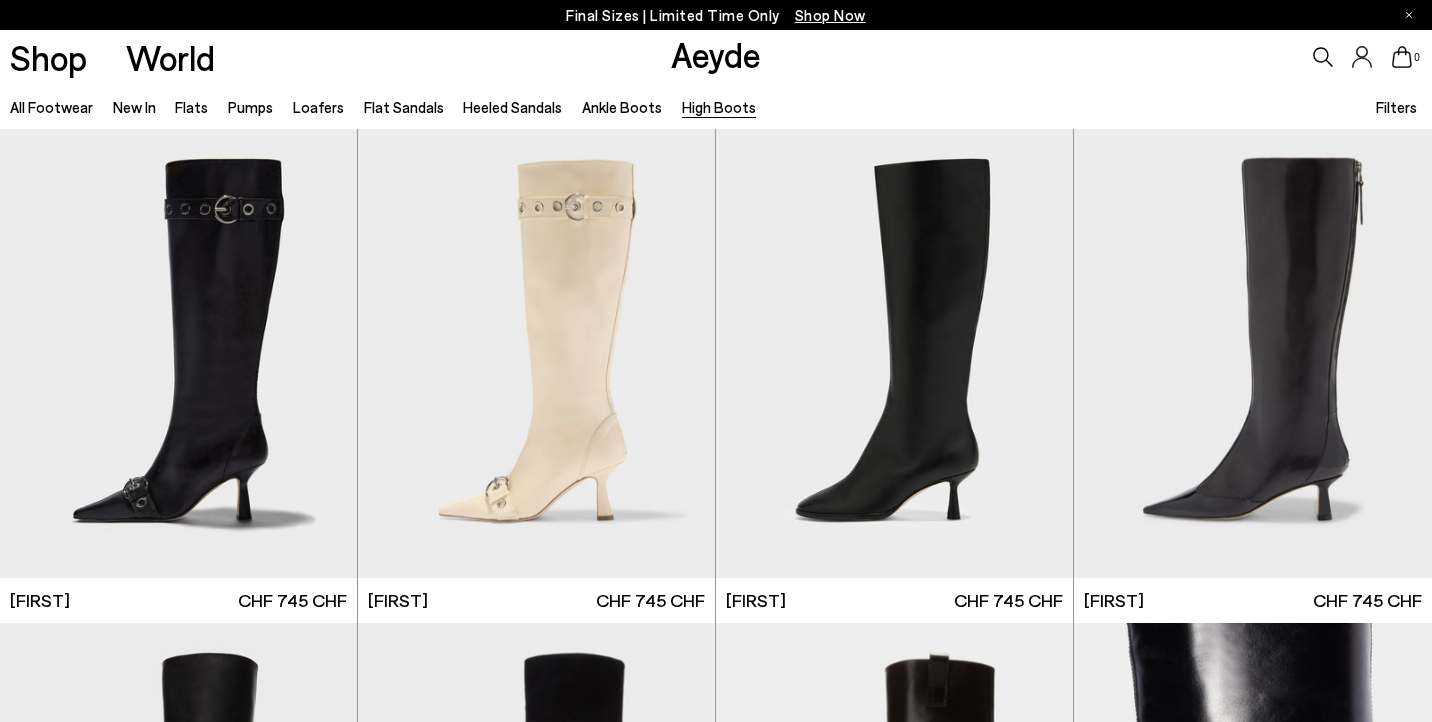 scroll, scrollTop: 0, scrollLeft: 0, axis: both 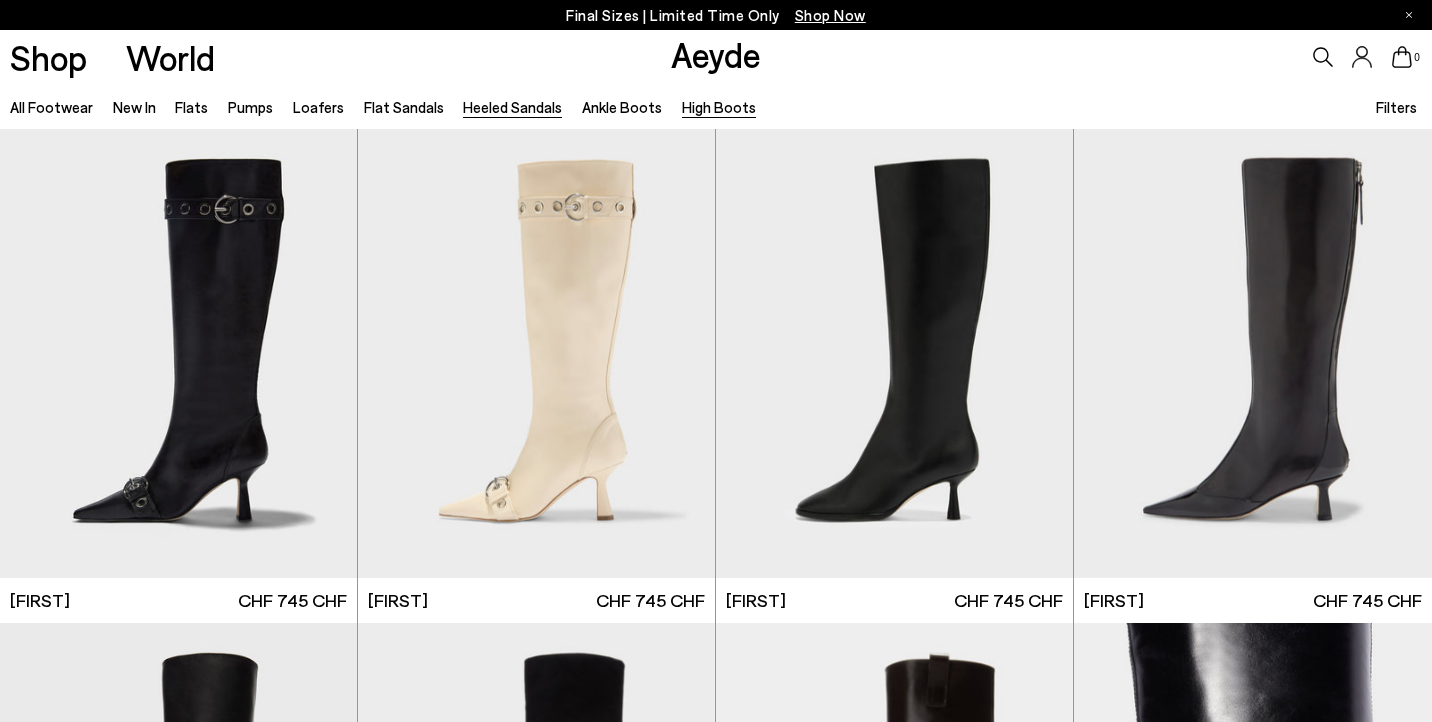 click on "Heeled Sandals" at bounding box center (512, 107) 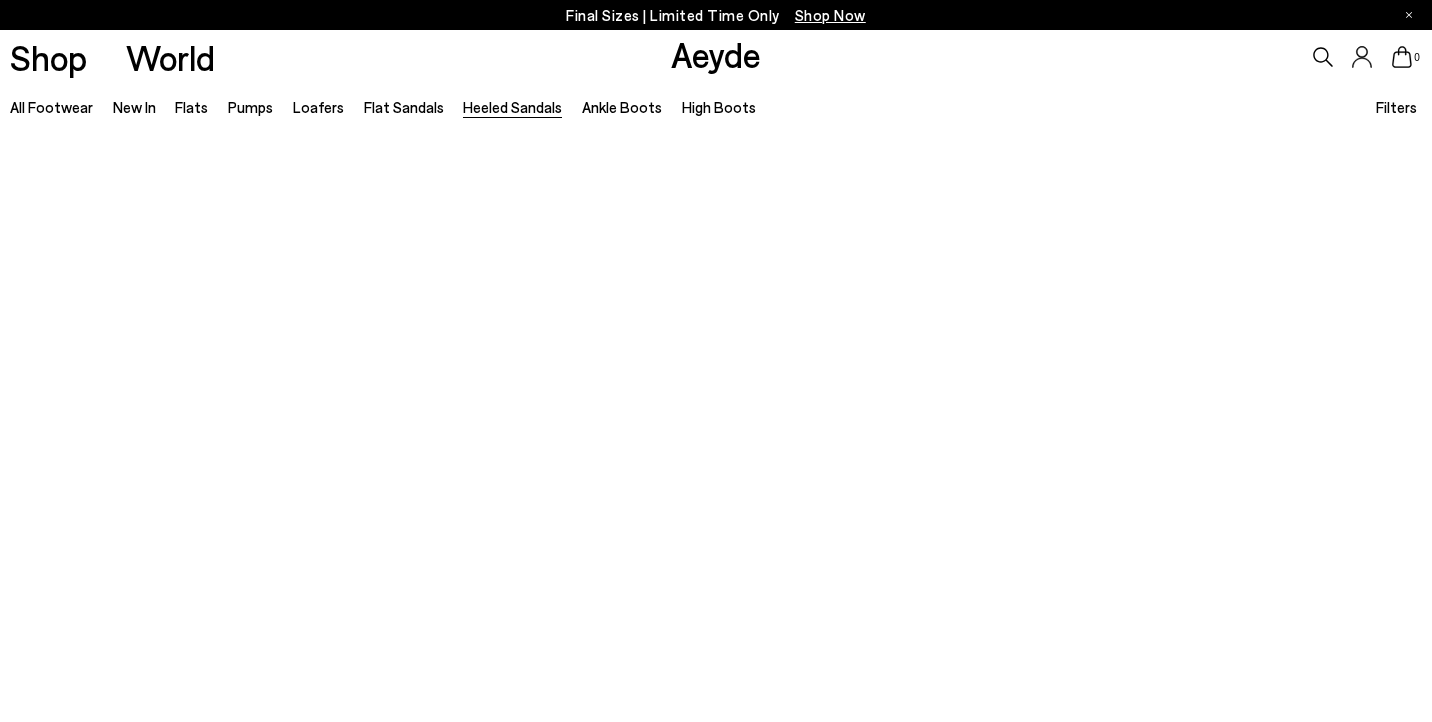 scroll, scrollTop: 0, scrollLeft: 0, axis: both 